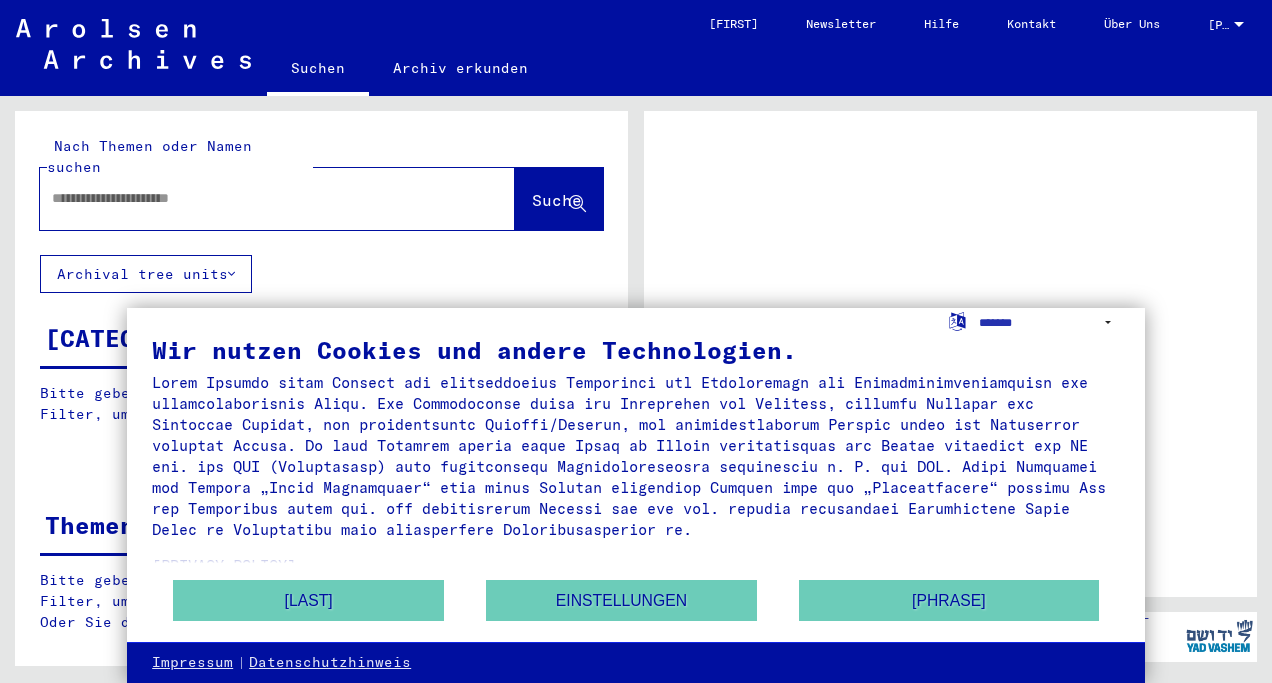 scroll, scrollTop: 0, scrollLeft: 0, axis: both 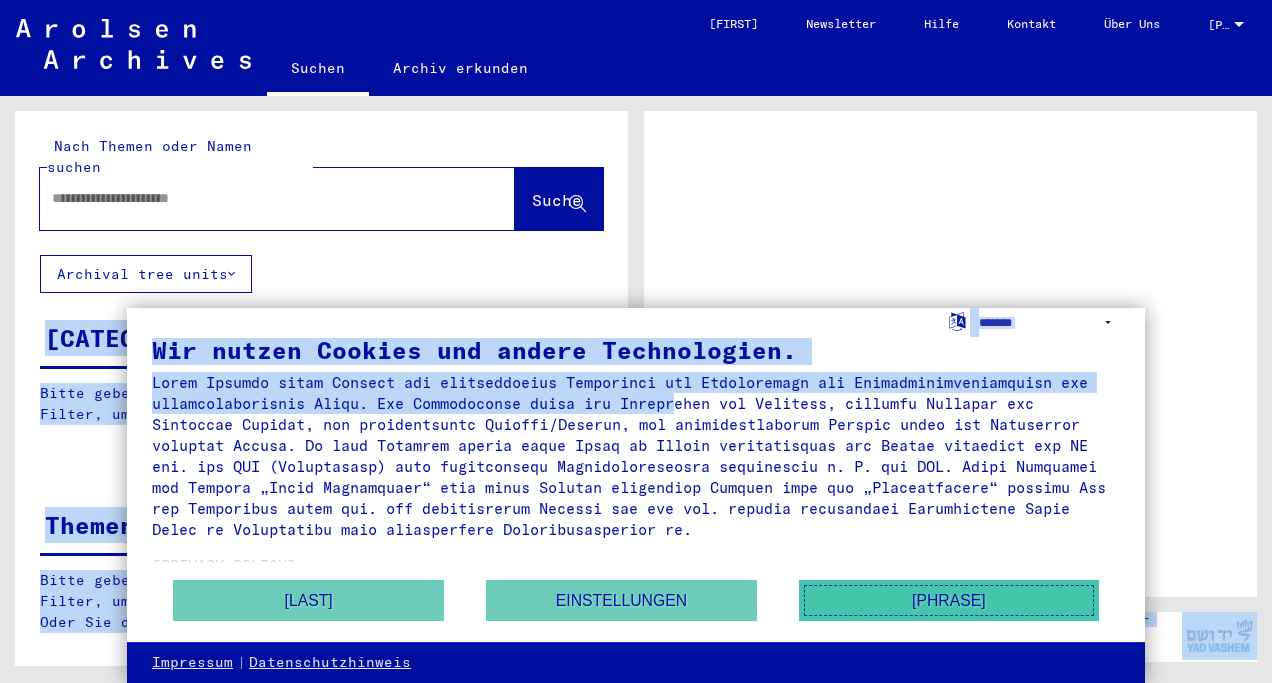 click on "[PHRASE]" at bounding box center (949, 600) 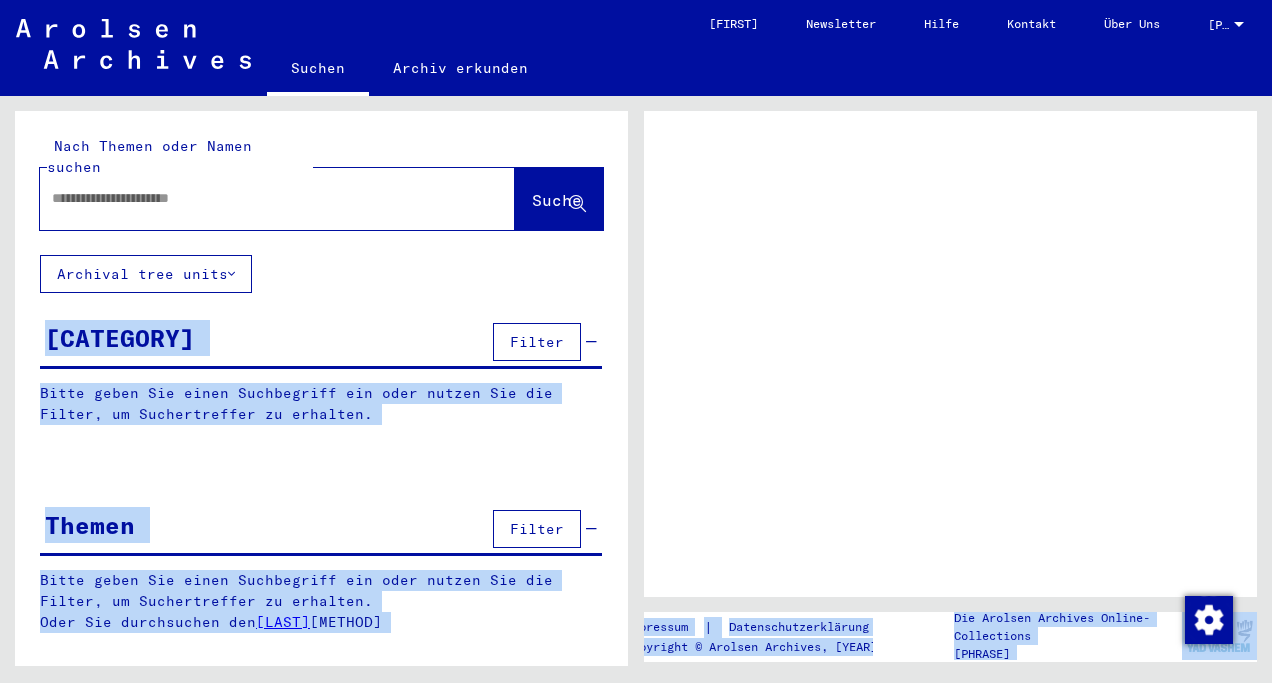 click at bounding box center [950, 354] 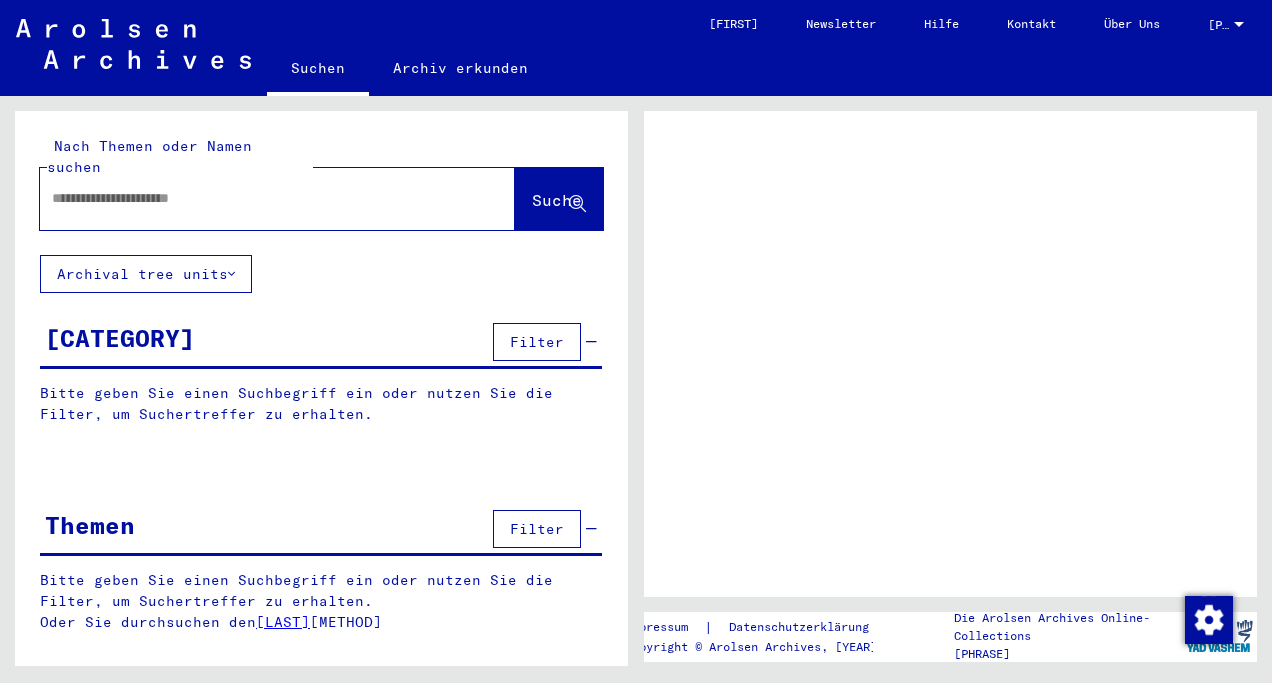 click at bounding box center (253, 198) 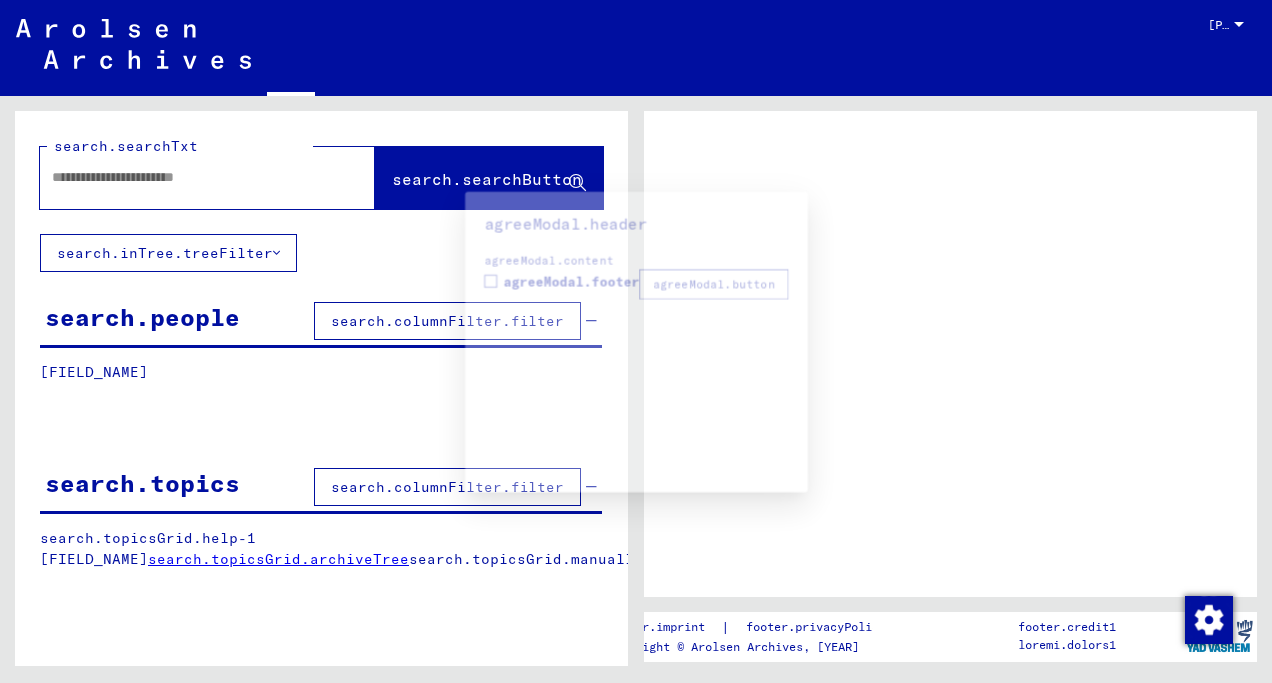 click on "agreeModal.header agreeModal.content    agreeModal.footer  agreeModal.button" at bounding box center (636, 341) 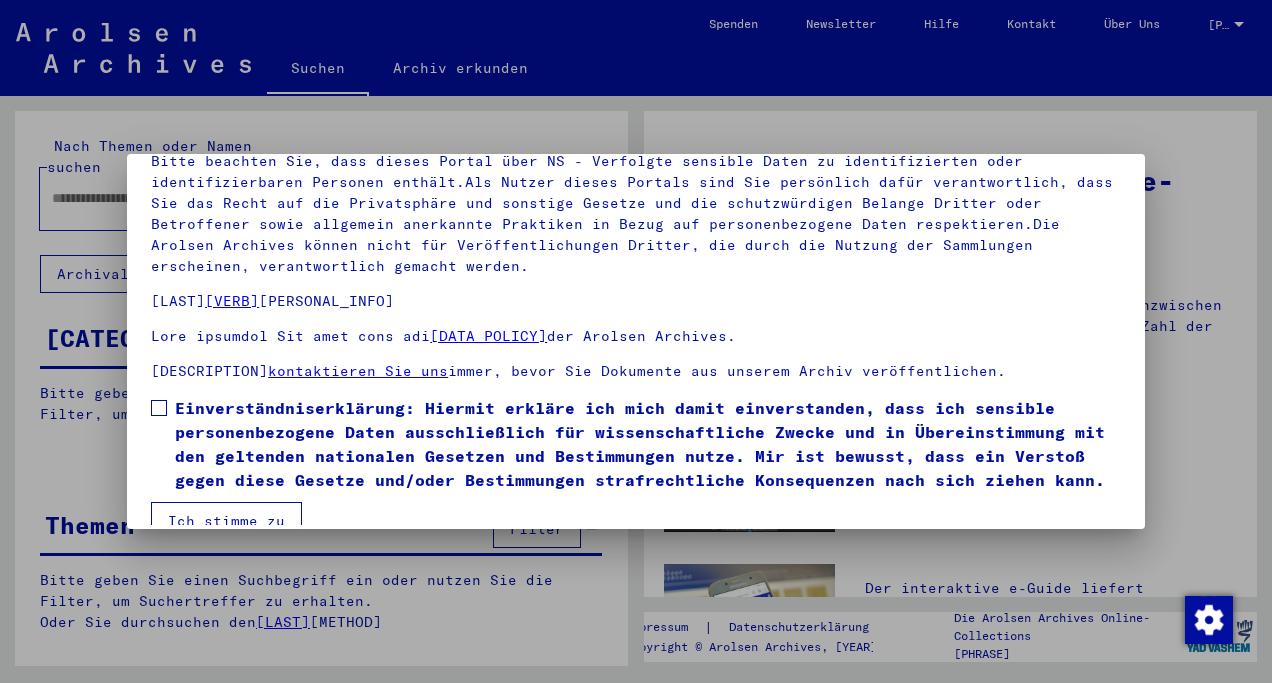 scroll, scrollTop: 168, scrollLeft: 0, axis: vertical 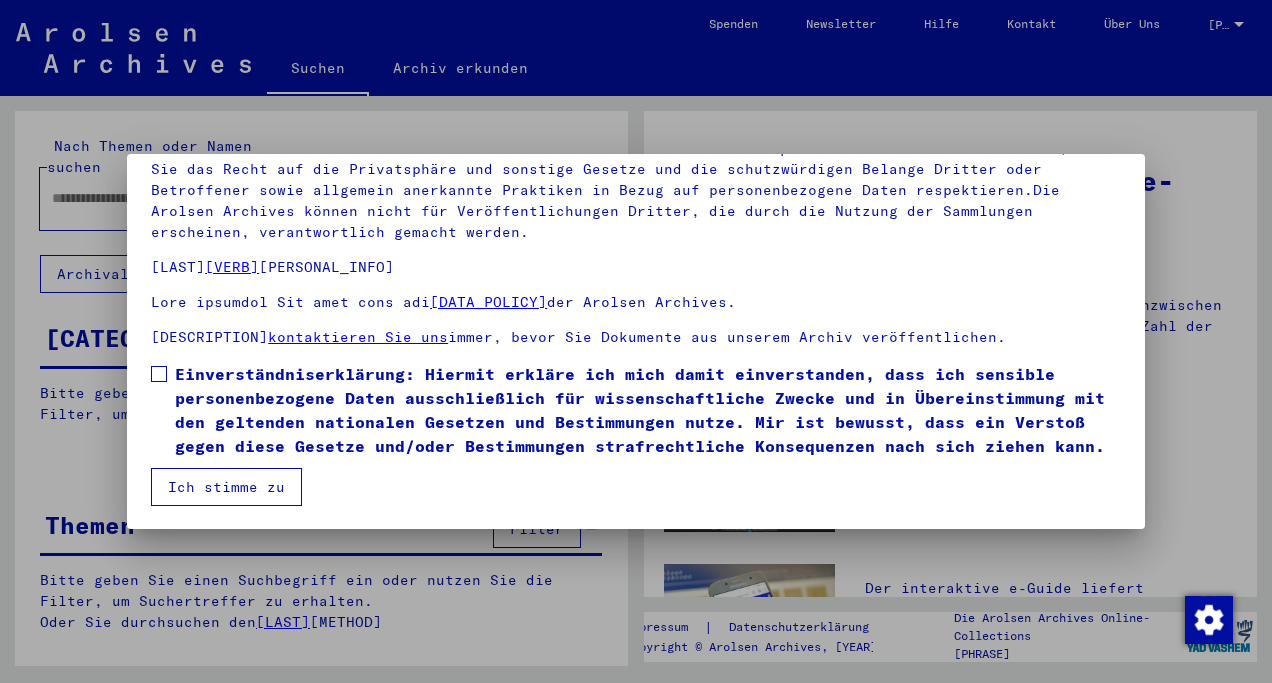 click on "Ich stimme zu" at bounding box center (226, 487) 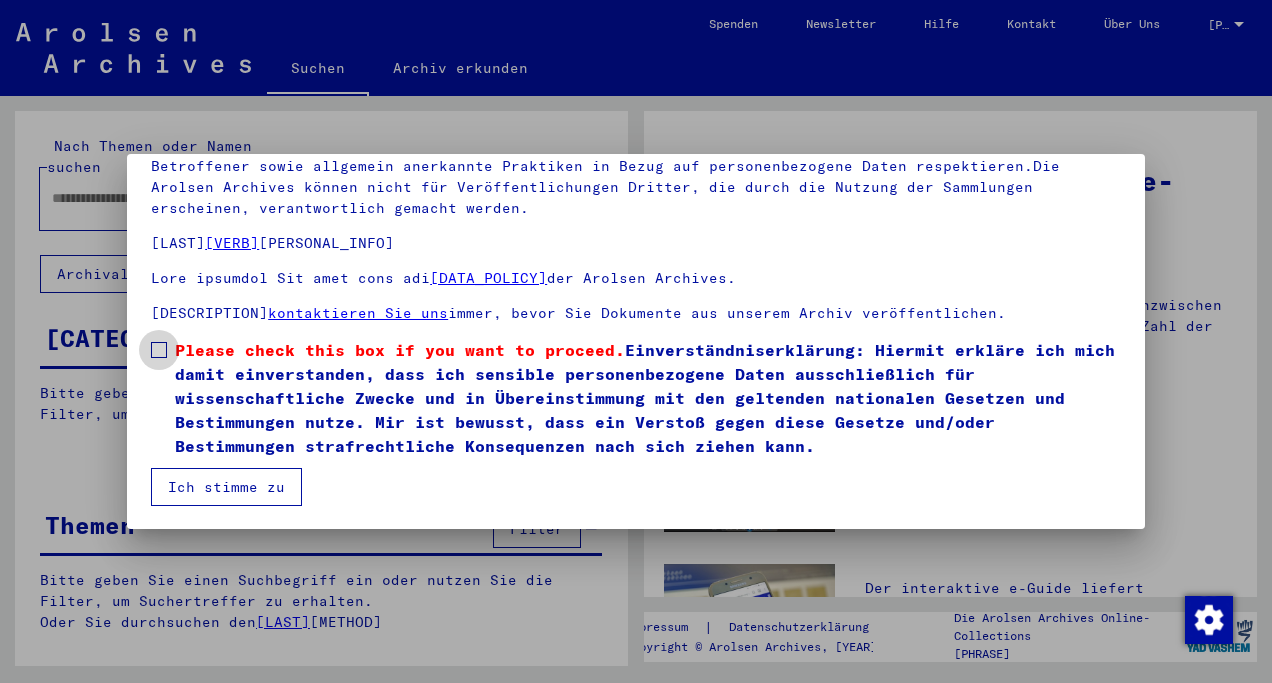 click at bounding box center [159, 350] 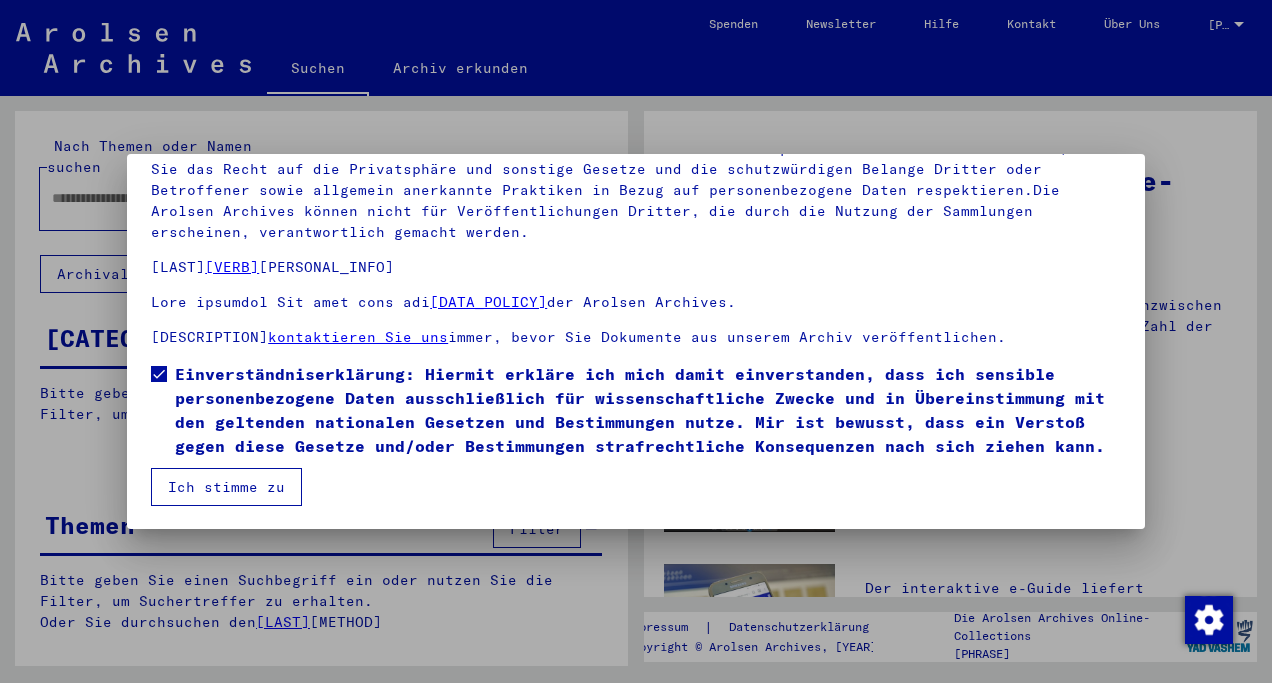 click on "Ich stimme zu" at bounding box center [226, 487] 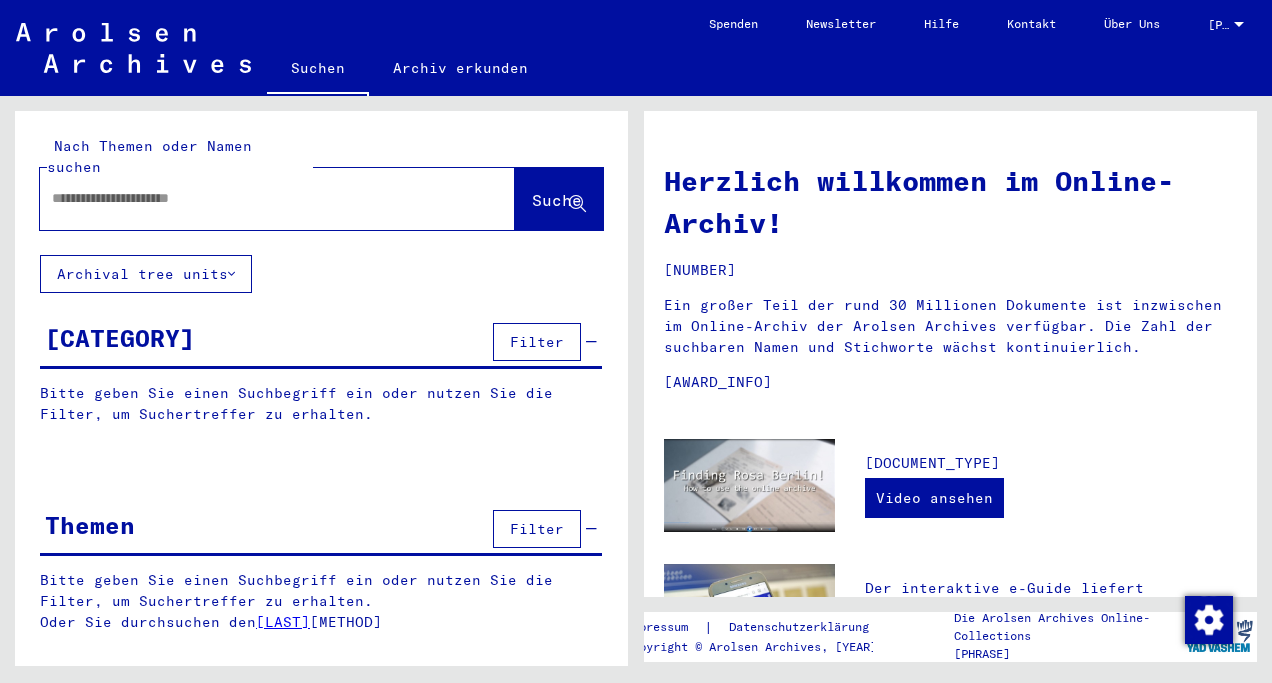 click at bounding box center [253, 198] 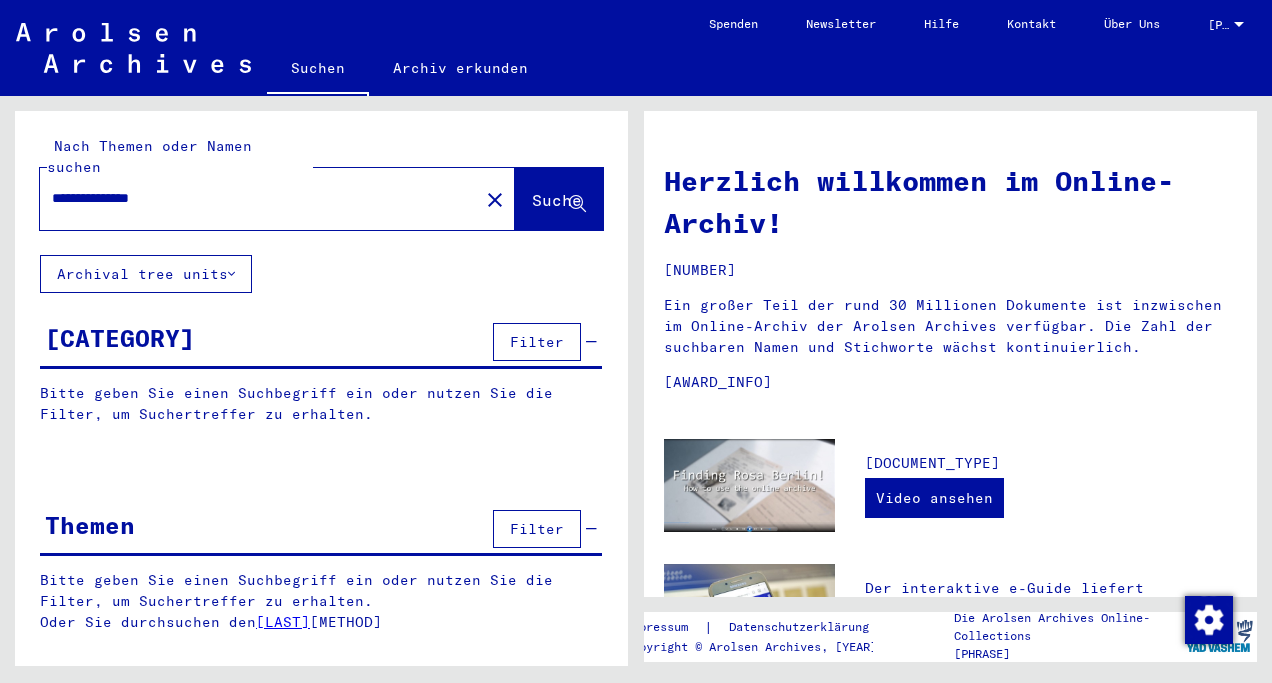 type on "**********" 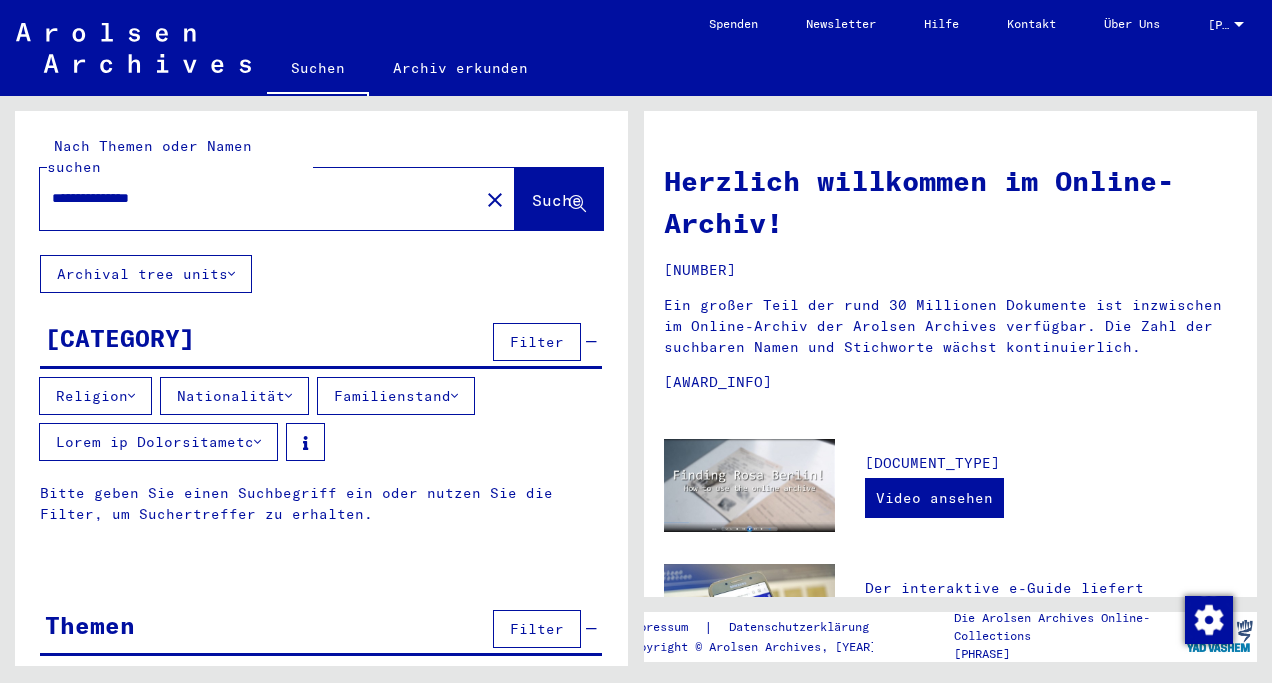 click at bounding box center [131, 396] 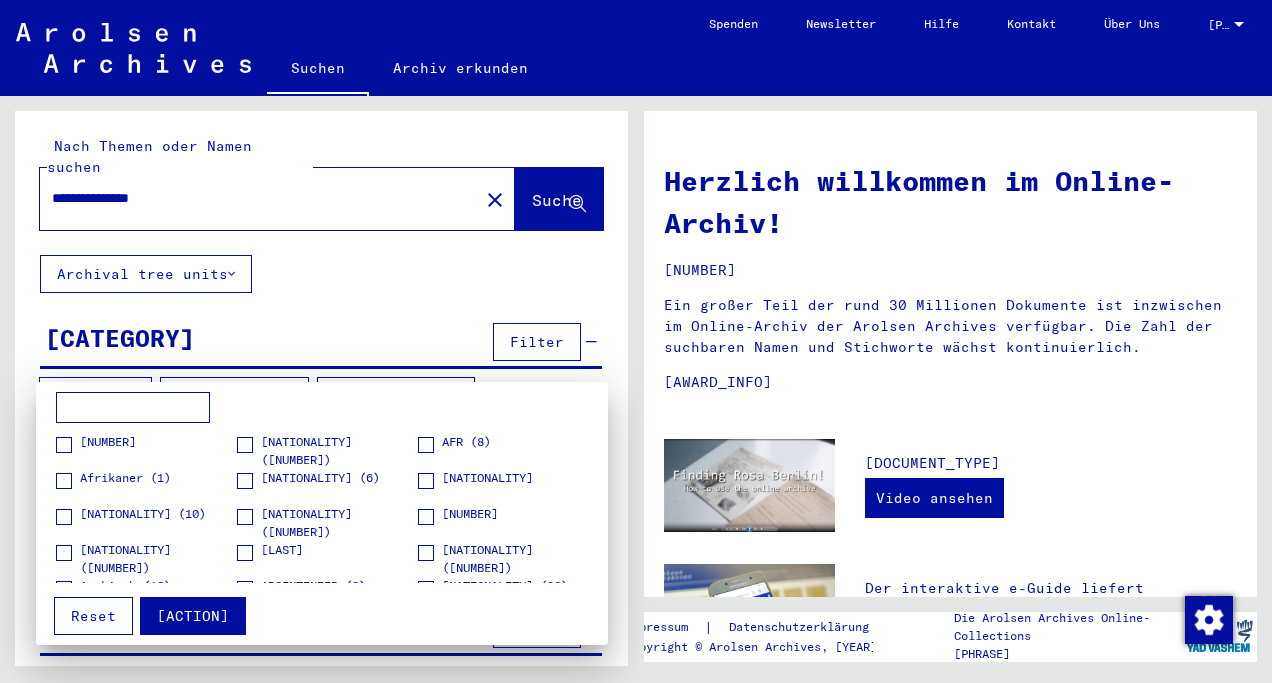 click at bounding box center [133, 408] 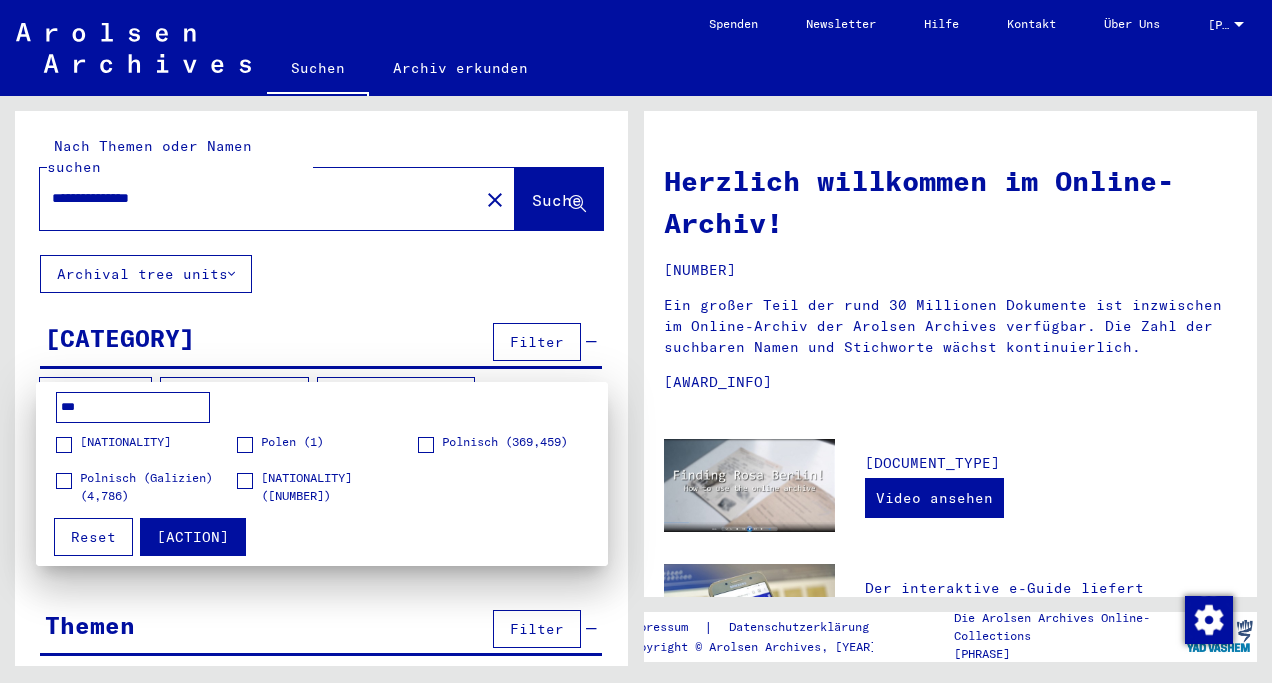 type on "[MASKED_DATA]" 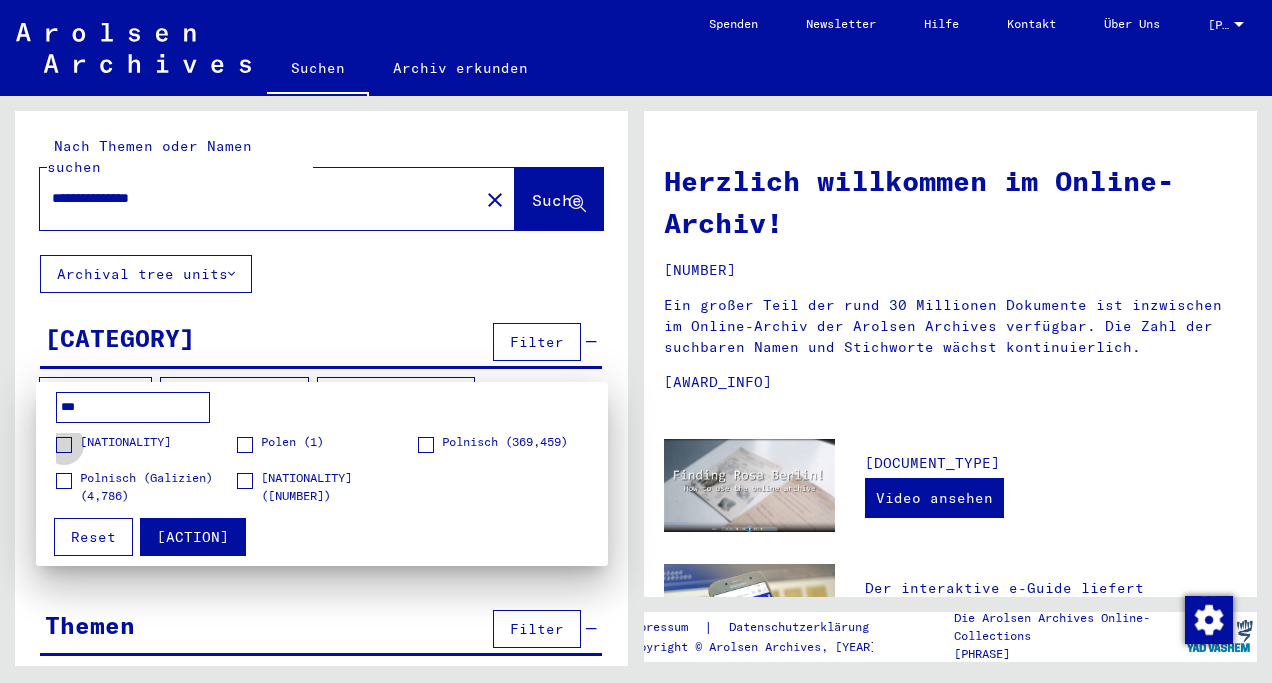 click at bounding box center [64, 445] 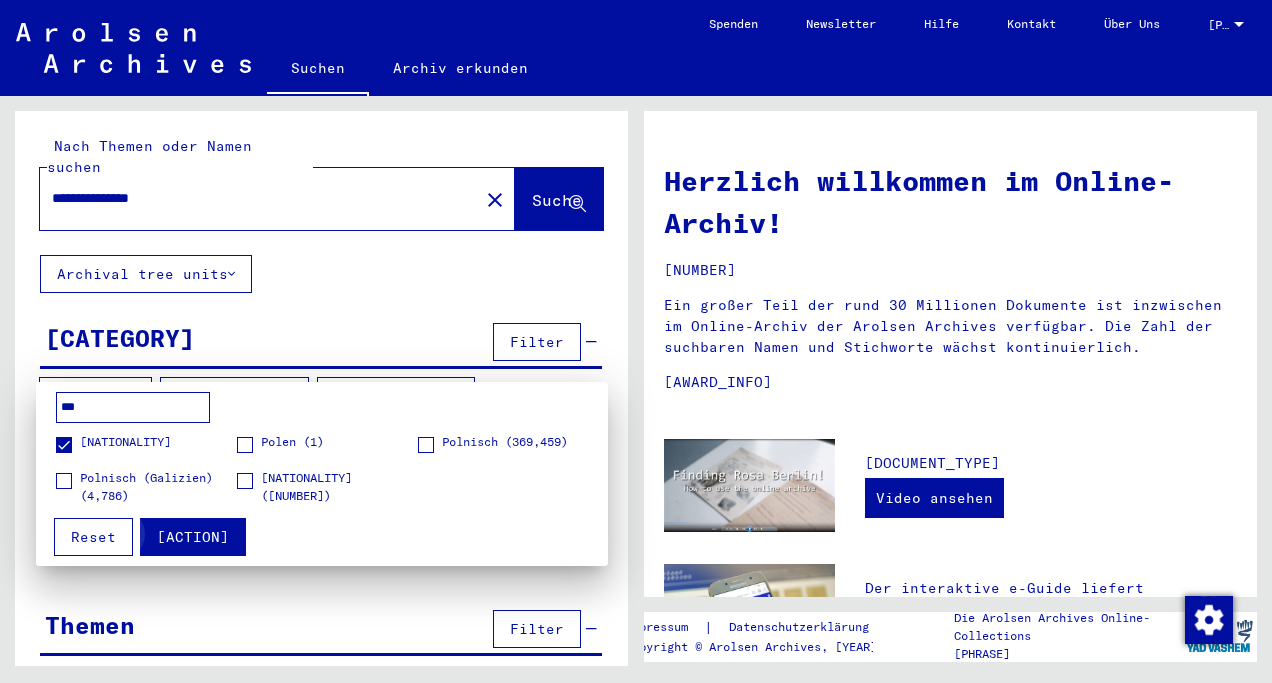 click on "[ACTION]" at bounding box center (193, 537) 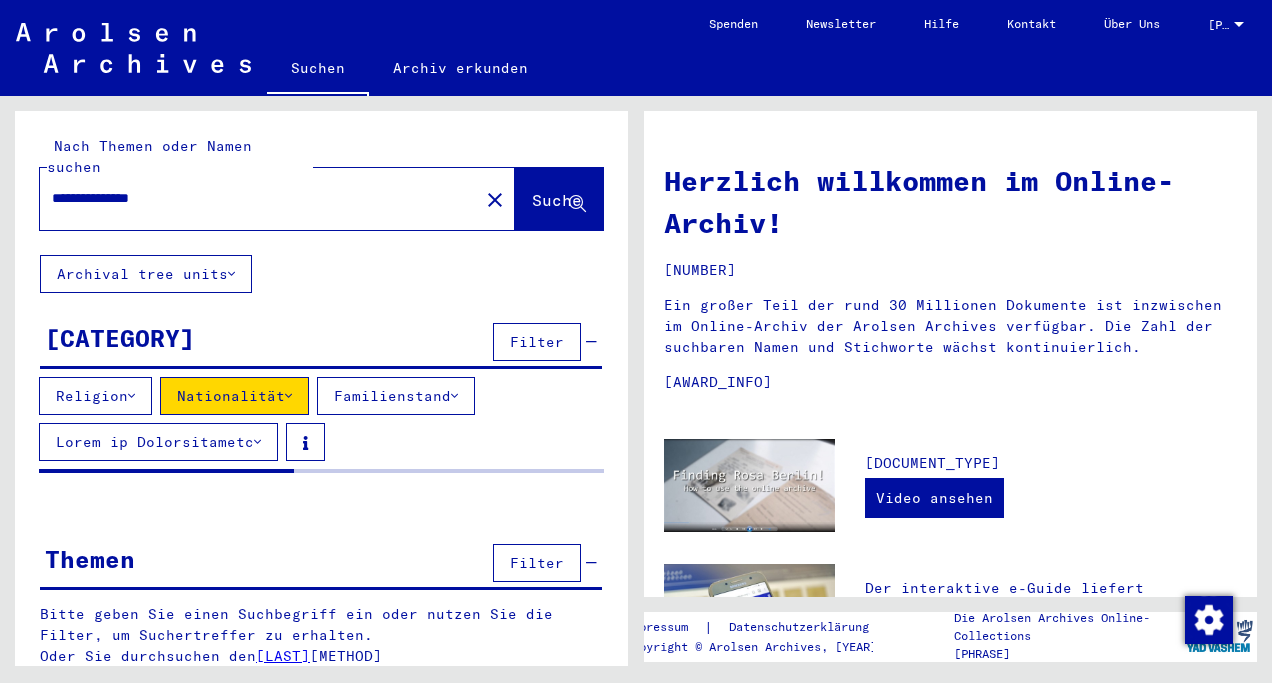 click on "Religion" at bounding box center [95, 396] 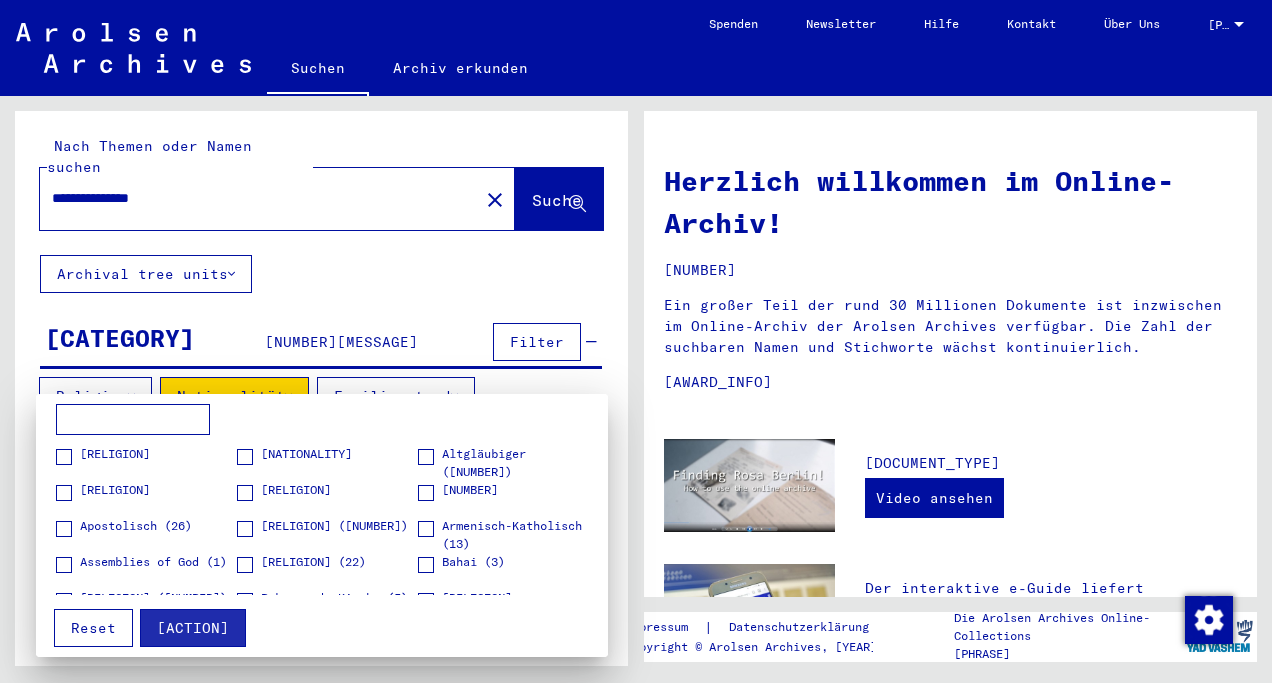 click at bounding box center (133, 420) 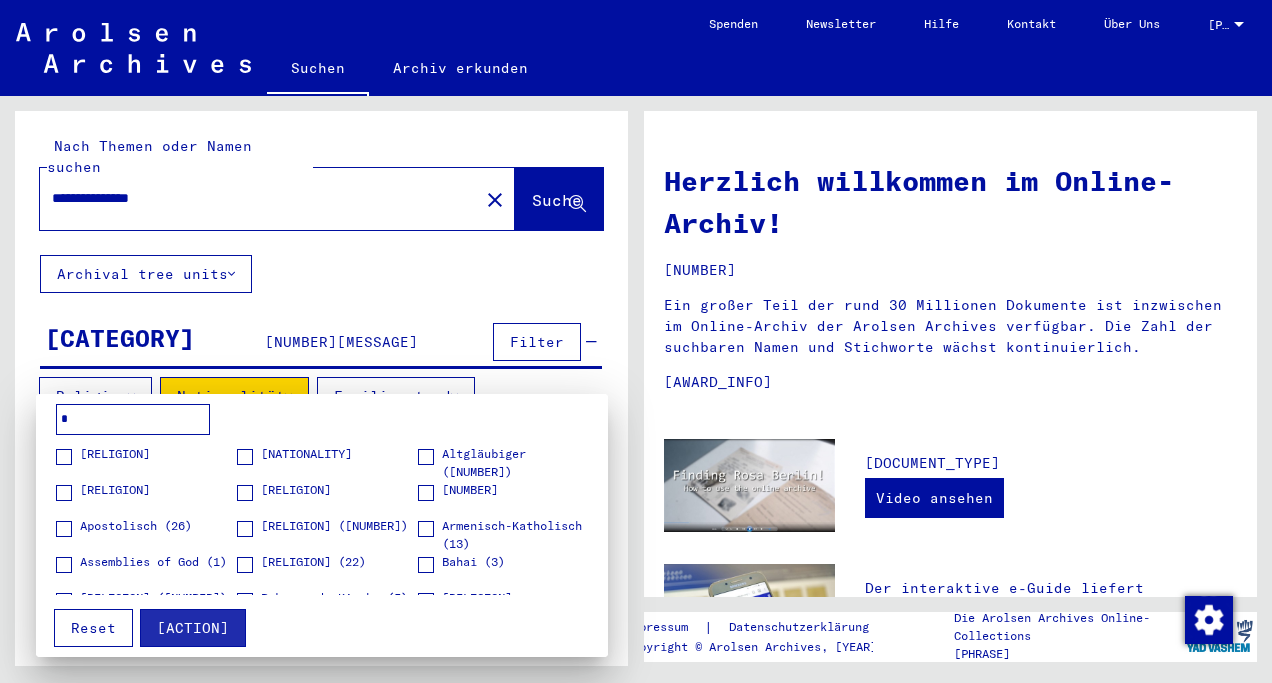 type on "**" 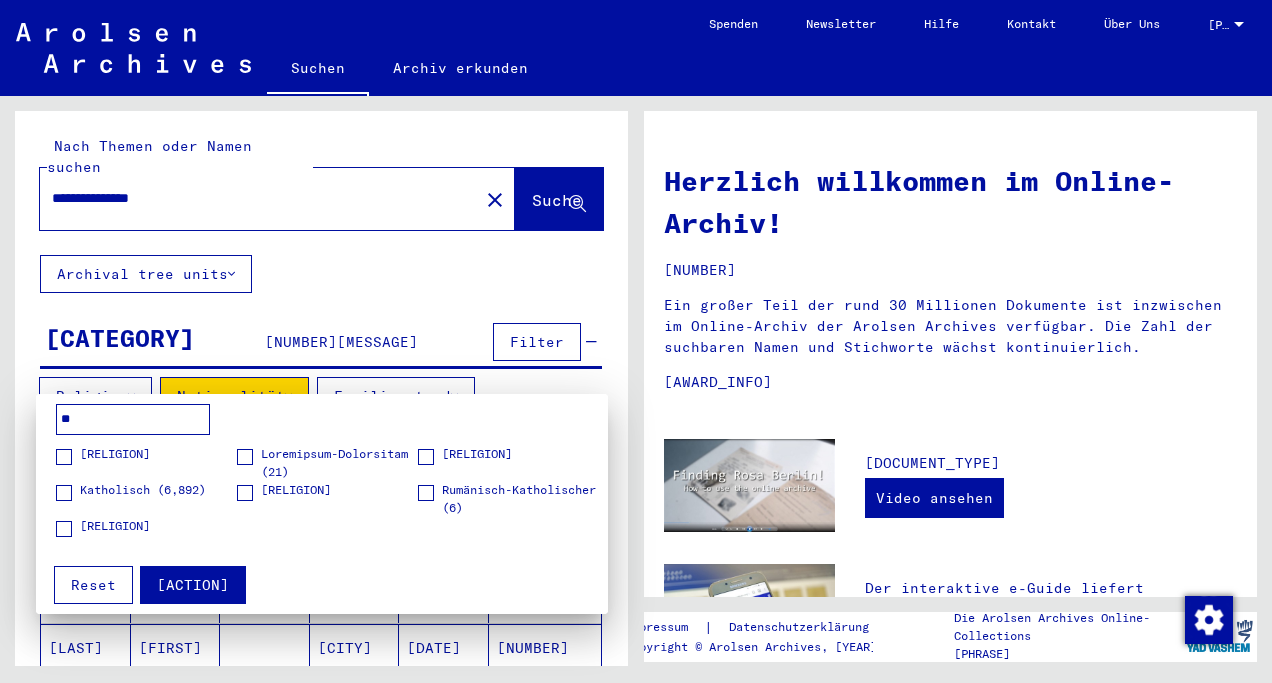 click on "**" at bounding box center [133, 420] 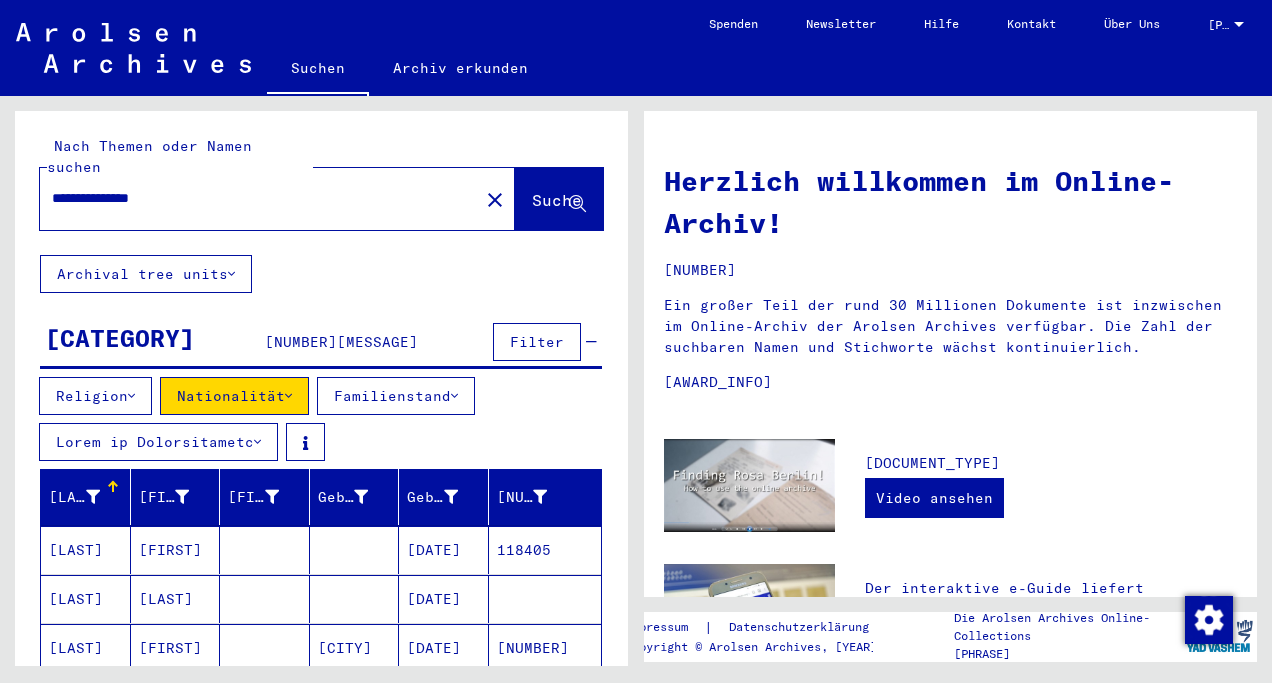 click on "**********" at bounding box center (253, 198) 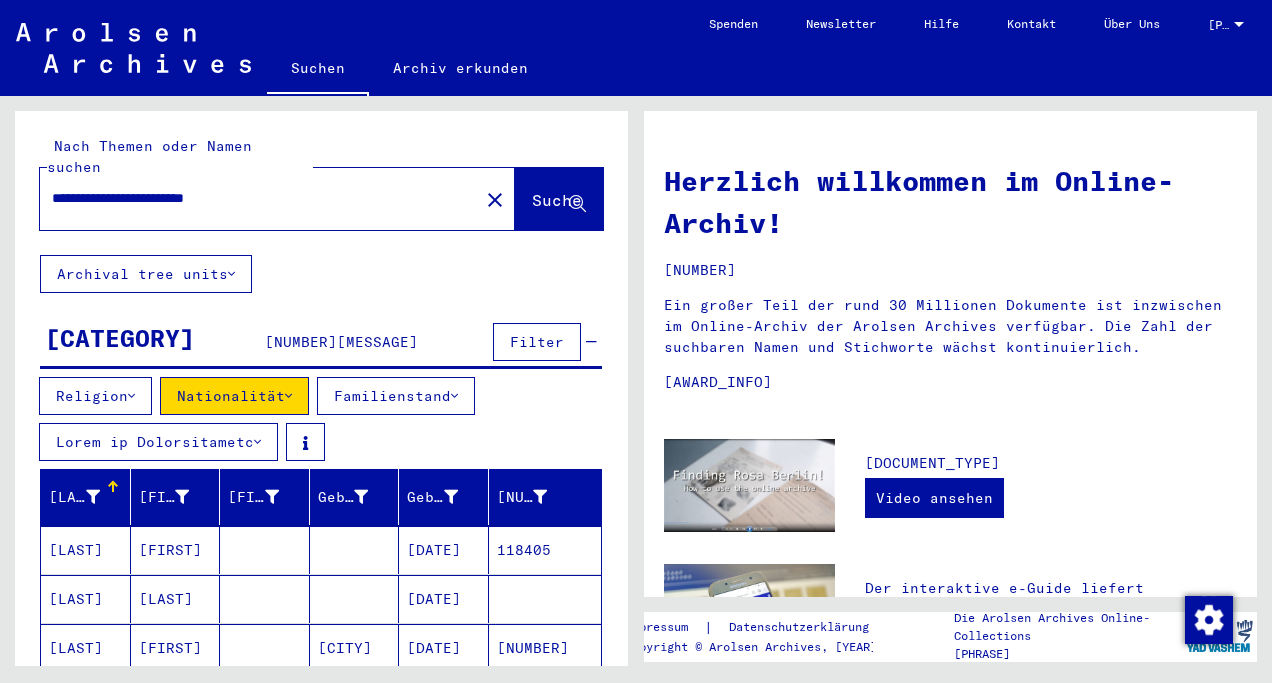 click on "Suche" at bounding box center [557, 200] 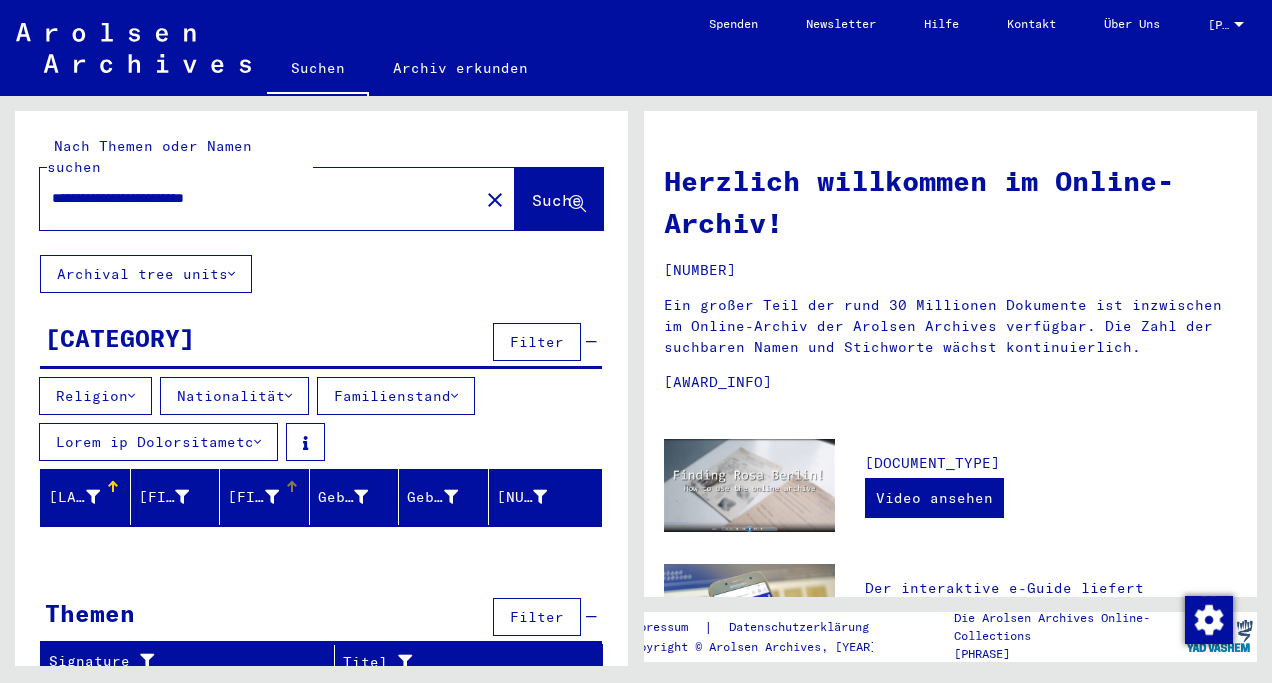 click on "[FIELD_NAME]" at bounding box center (253, 497) 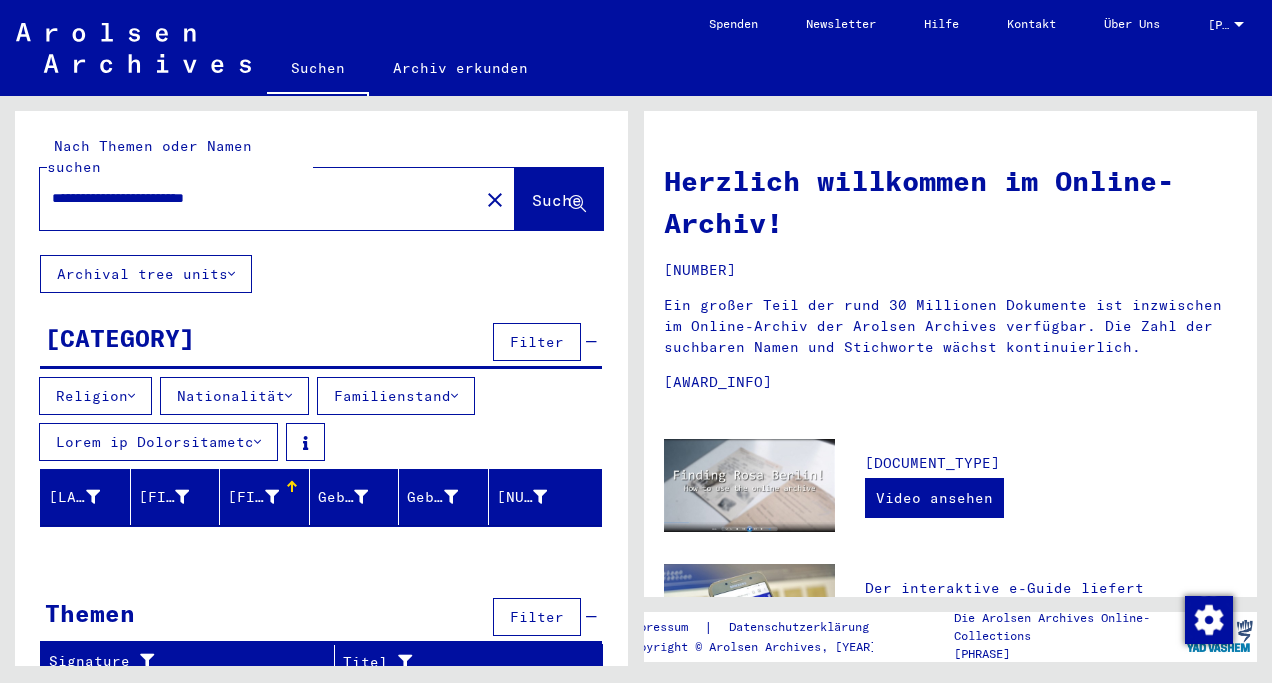 click on "**********" at bounding box center [253, 198] 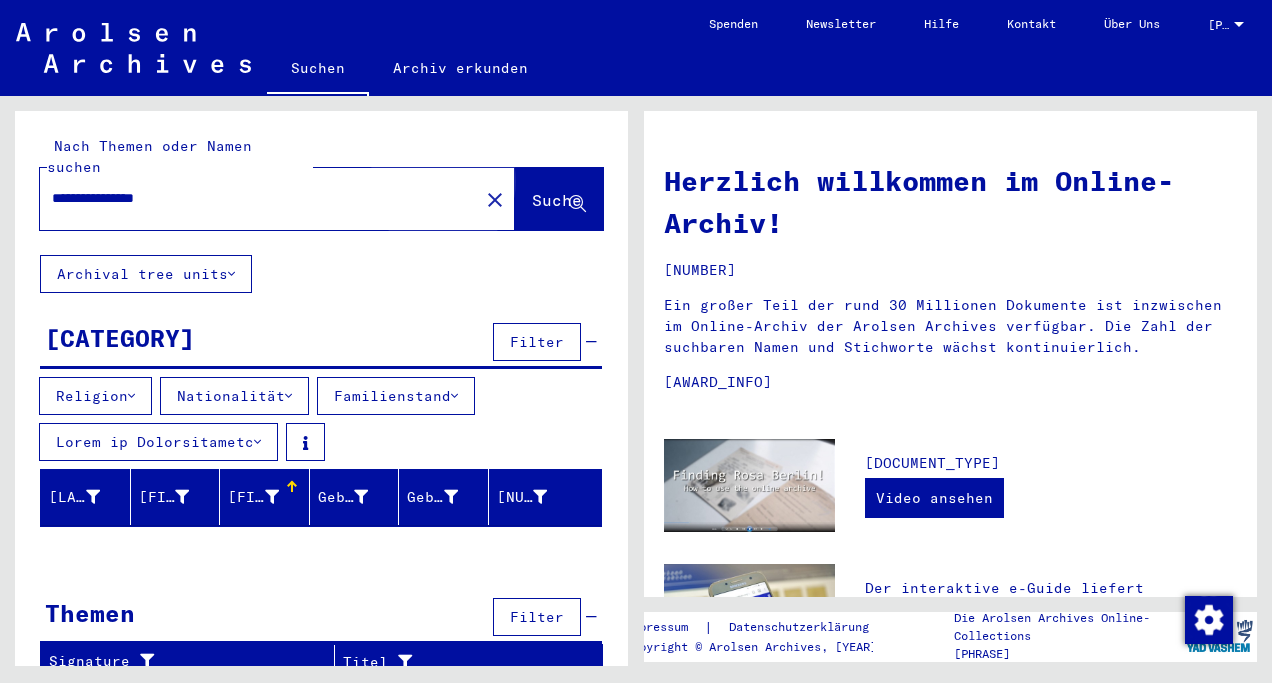 click on "Suche" at bounding box center (557, 200) 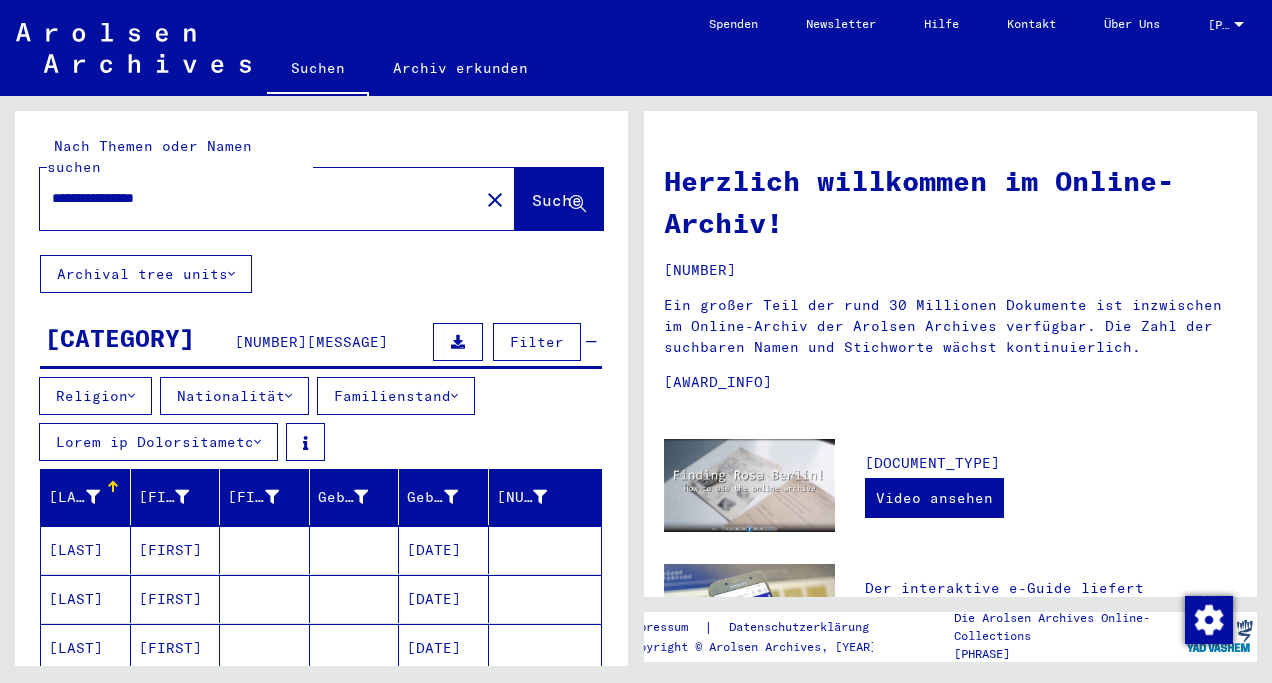click on "**********" at bounding box center (253, 198) 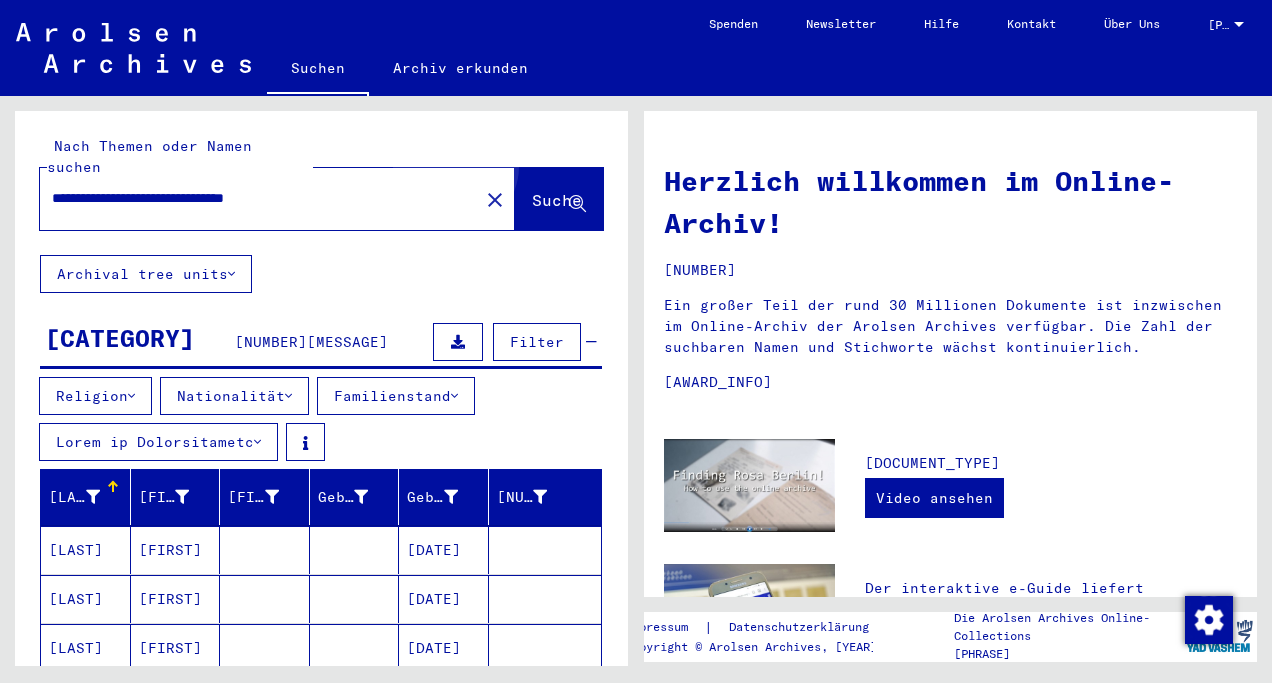 click on "Suche" at bounding box center [557, 200] 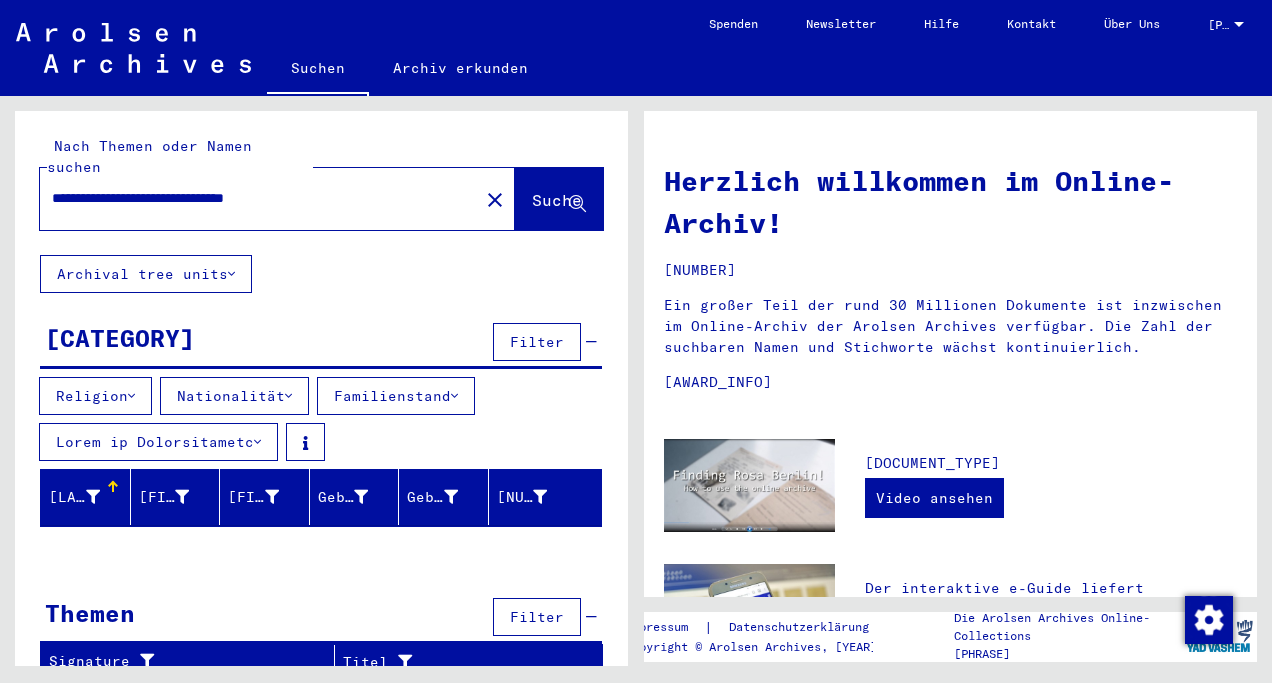 click on "[LAST]" at bounding box center (318, 381) 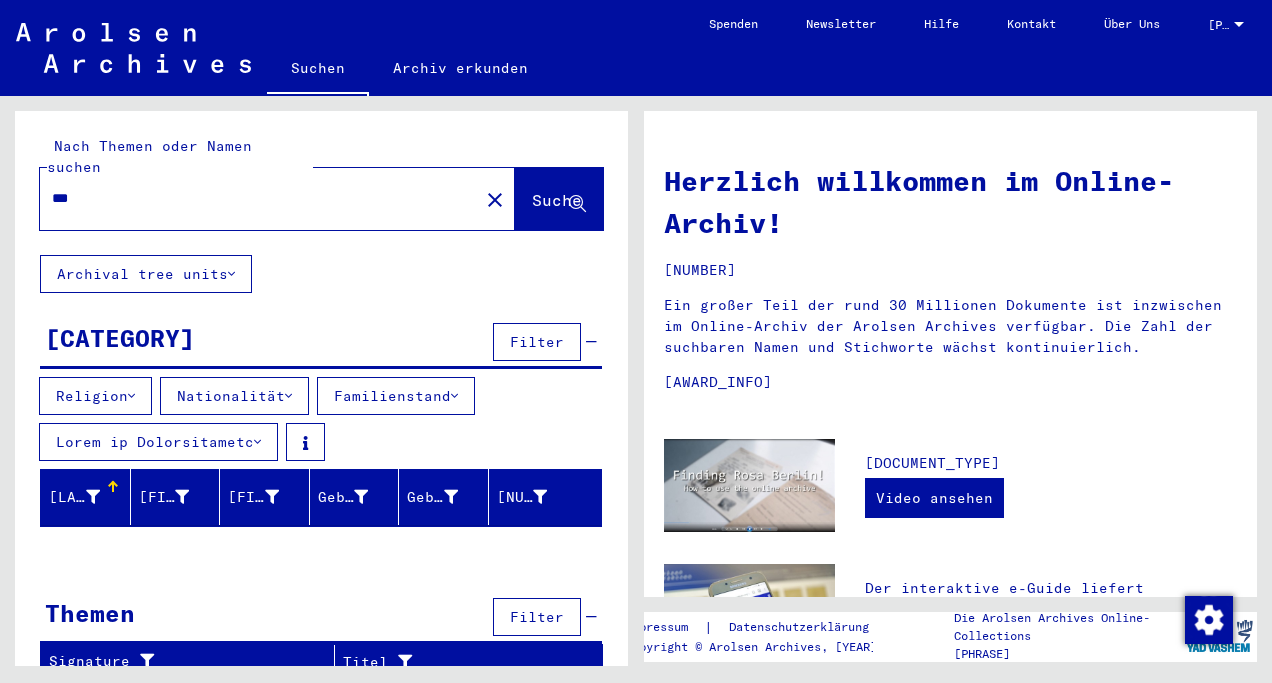 type on "**" 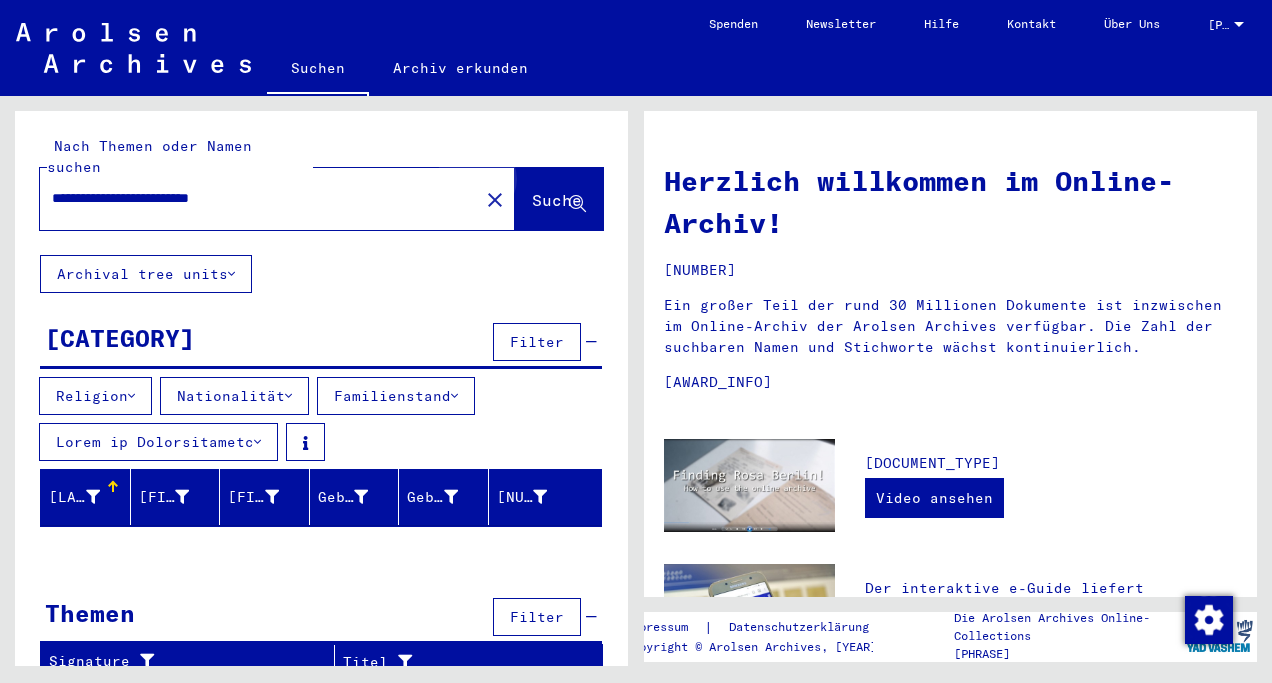 click on "Suche" at bounding box center [557, 200] 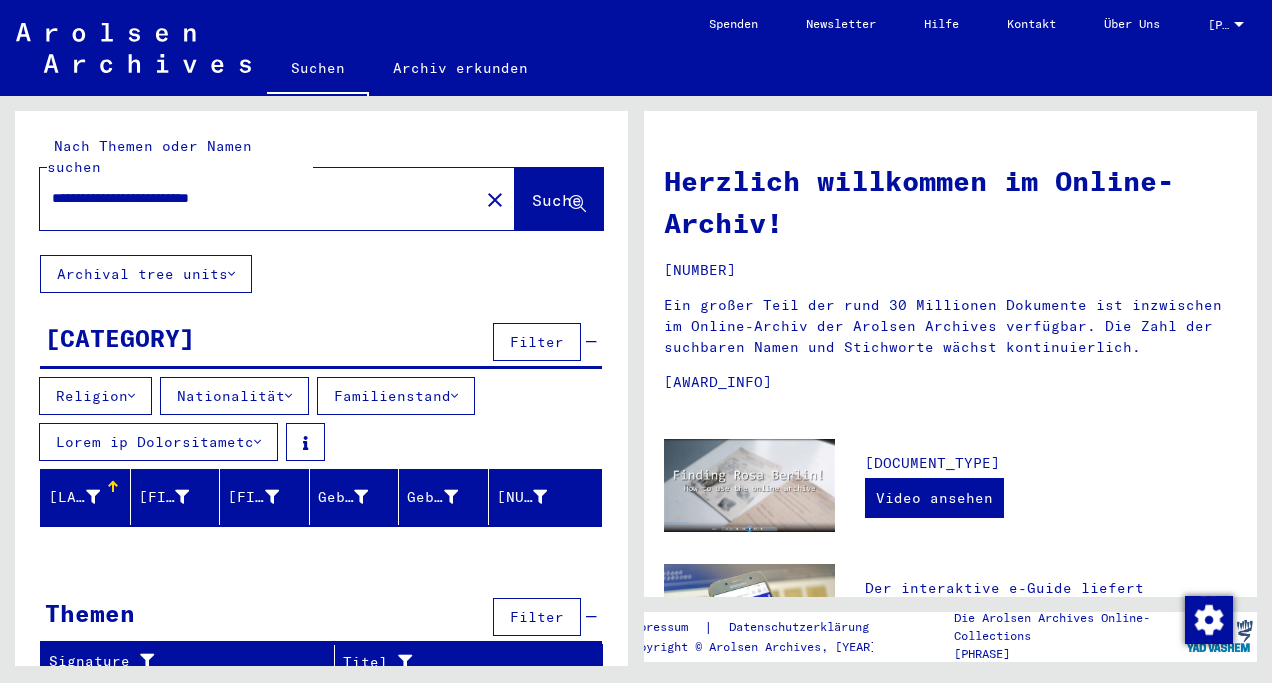click on "**********" at bounding box center (253, 198) 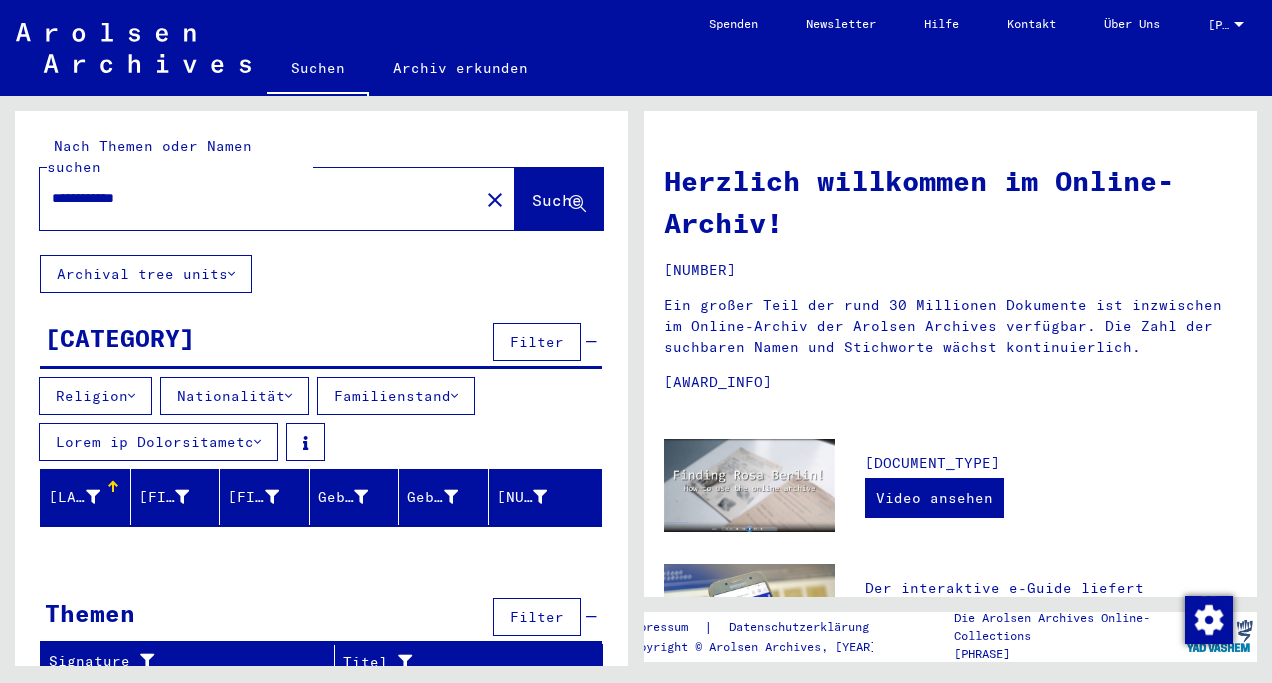 click on "[REDACTED]" at bounding box center [253, 198] 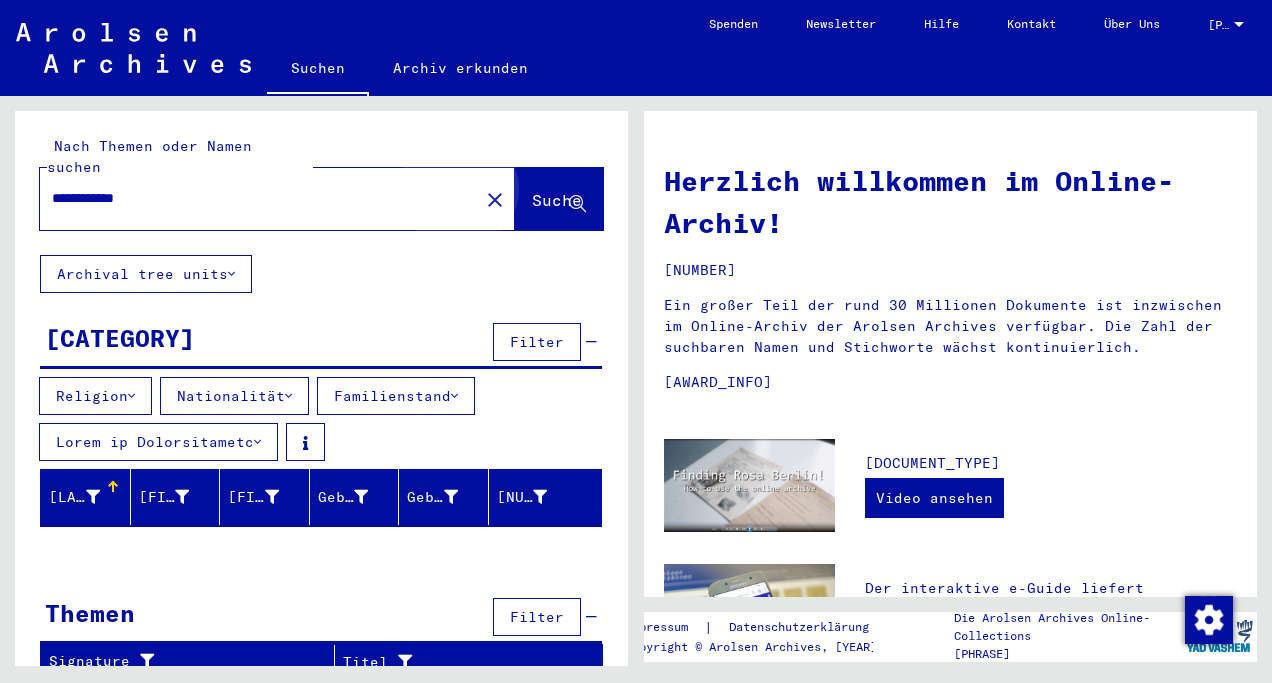 click on "Suche" at bounding box center (559, 199) 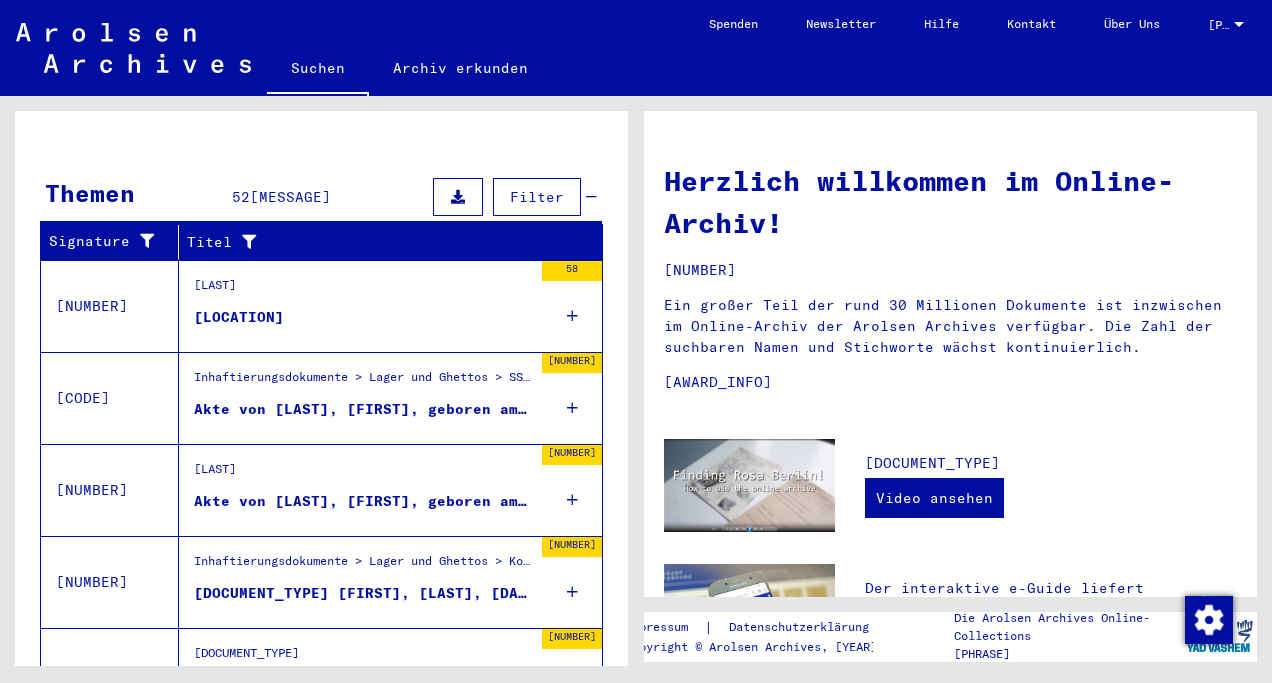 scroll, scrollTop: 418, scrollLeft: 0, axis: vertical 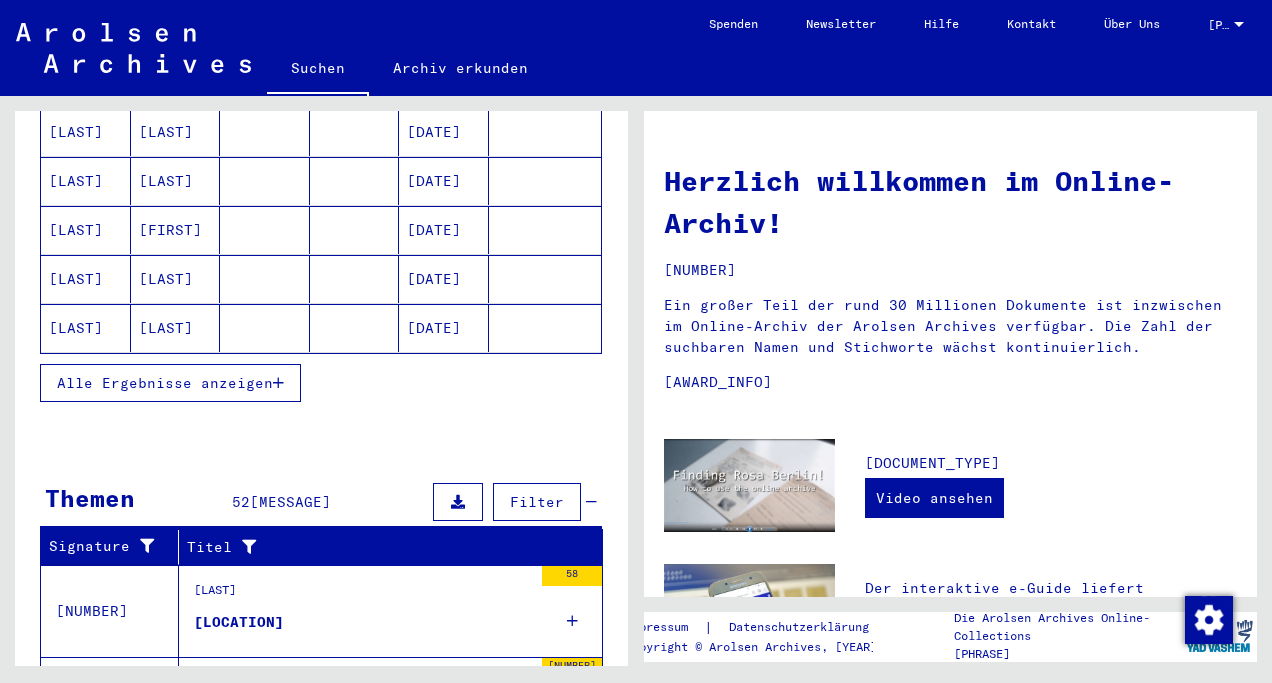 click on "Inhaftierungsdokumente > Lager und Ghettos > SS-Sonderlager Hinzert > Individuelle Unterlagen Hinzert > Individuelle Häftlingsunterlagen - KL Hinzert > Akten mit Namen ab [LAST]" at bounding box center (215, 595) 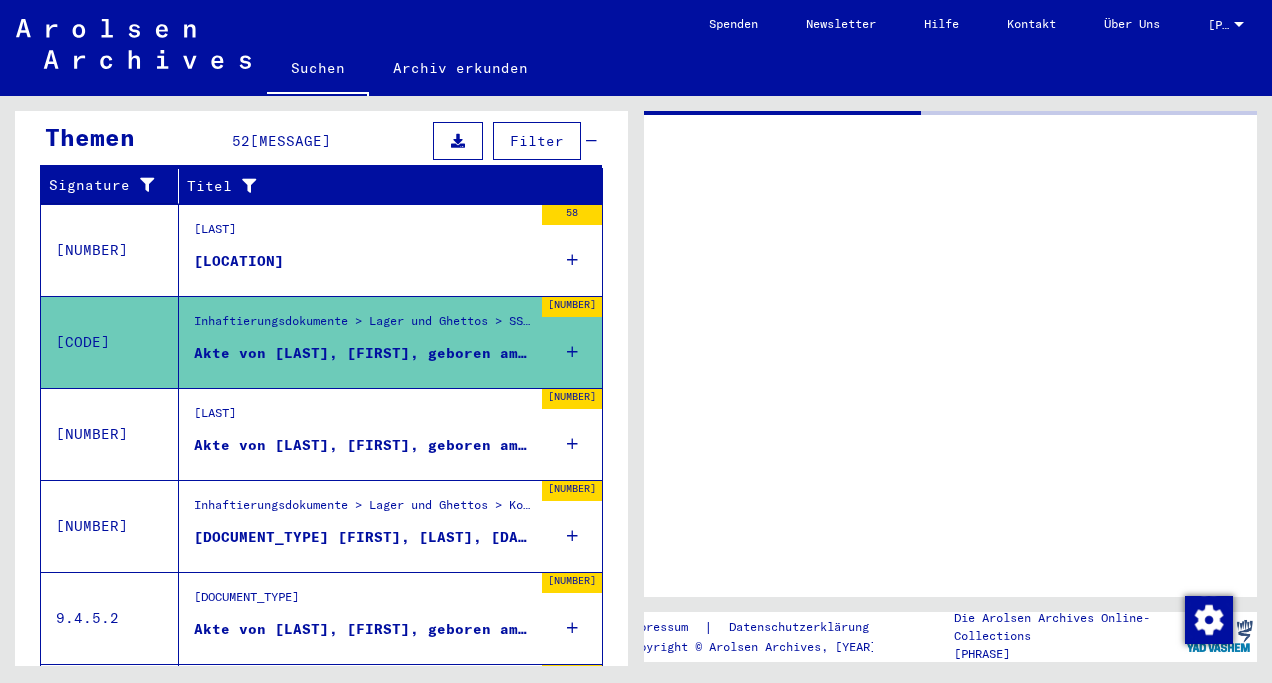 click at bounding box center (572, 260) 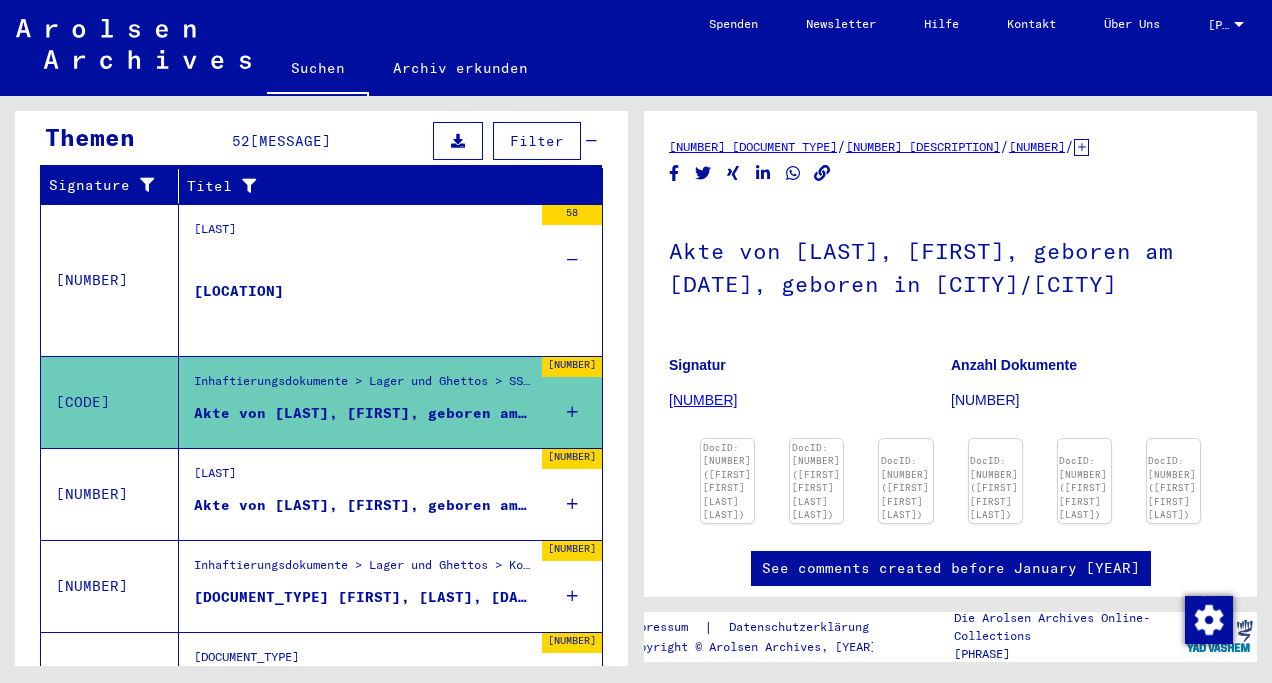 scroll, scrollTop: 669, scrollLeft: 0, axis: vertical 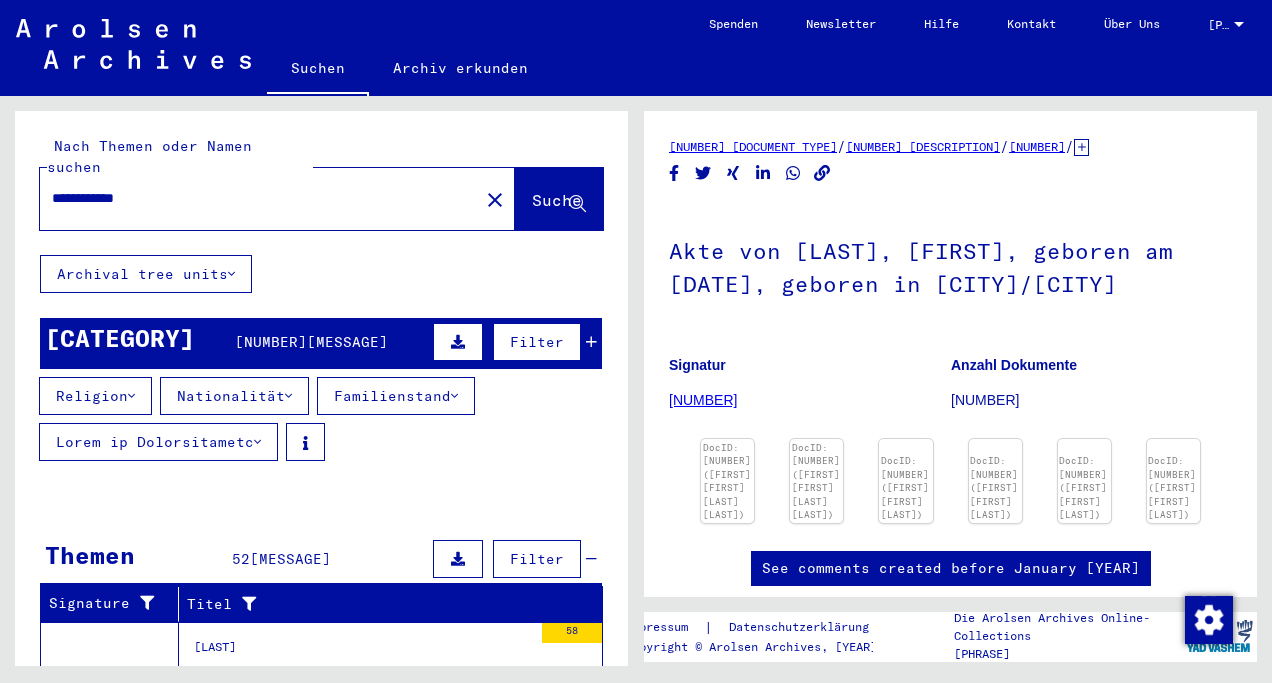 click on "[REDACTED]" at bounding box center (259, 198) 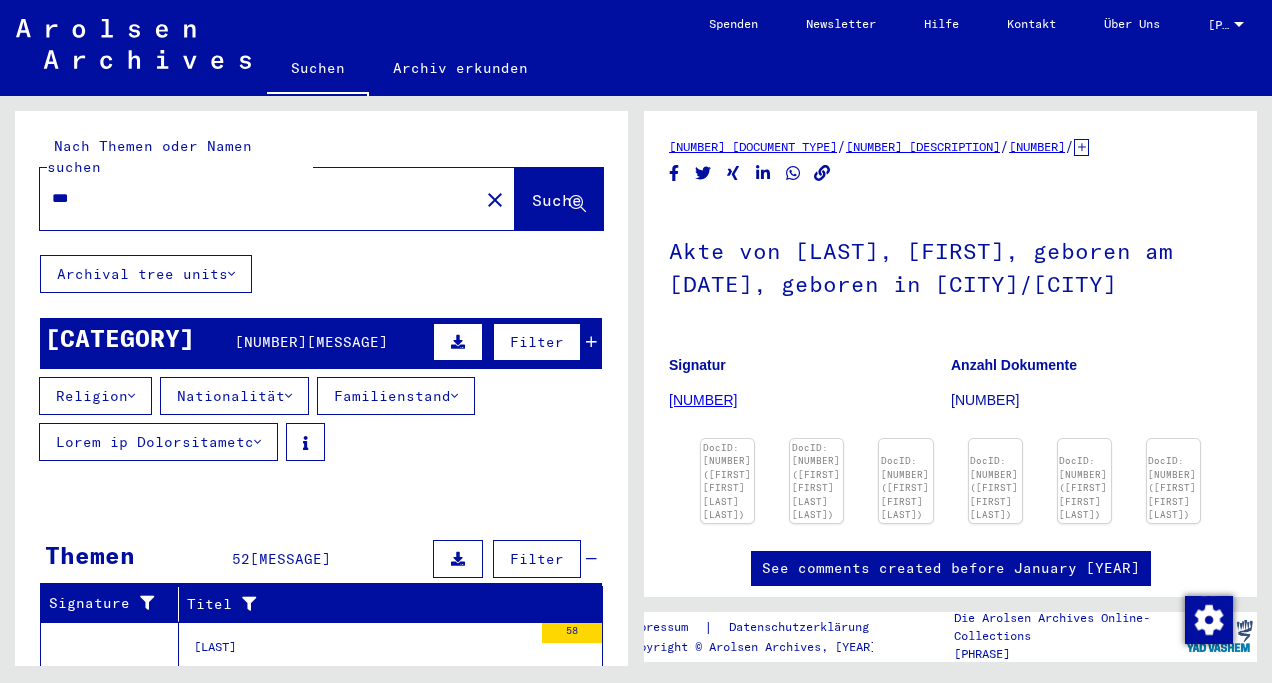 type on "*" 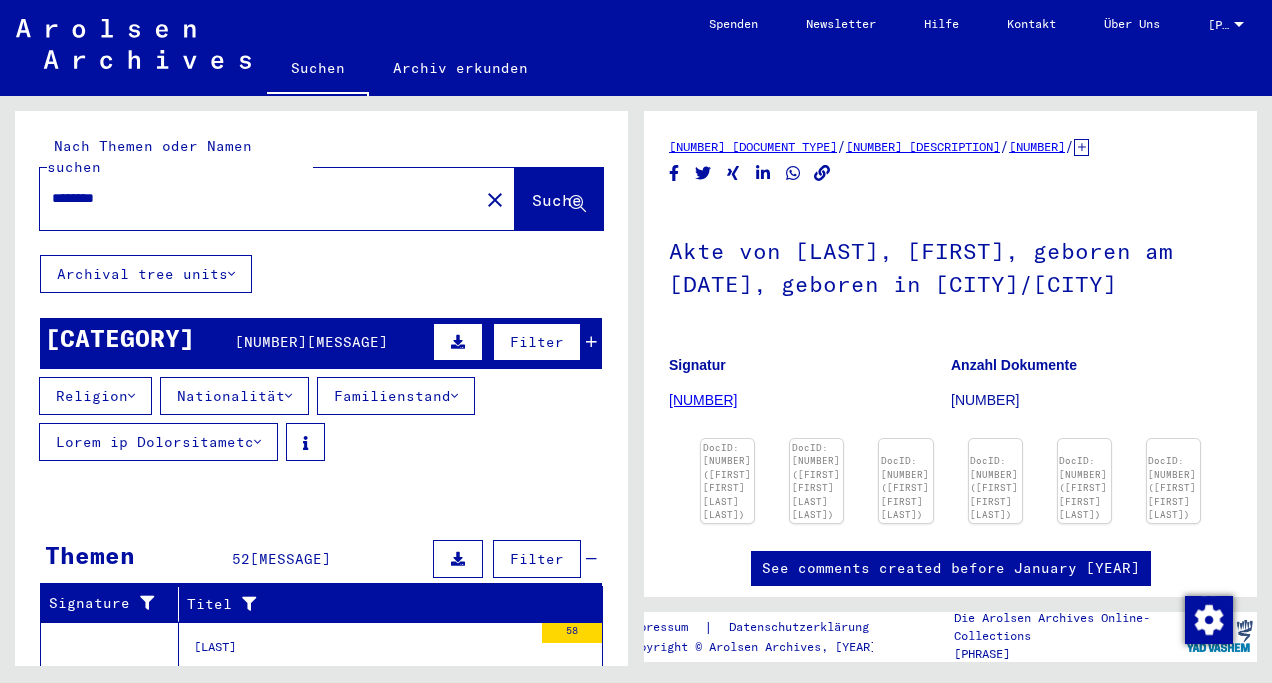 click on "Suche" at bounding box center (557, 200) 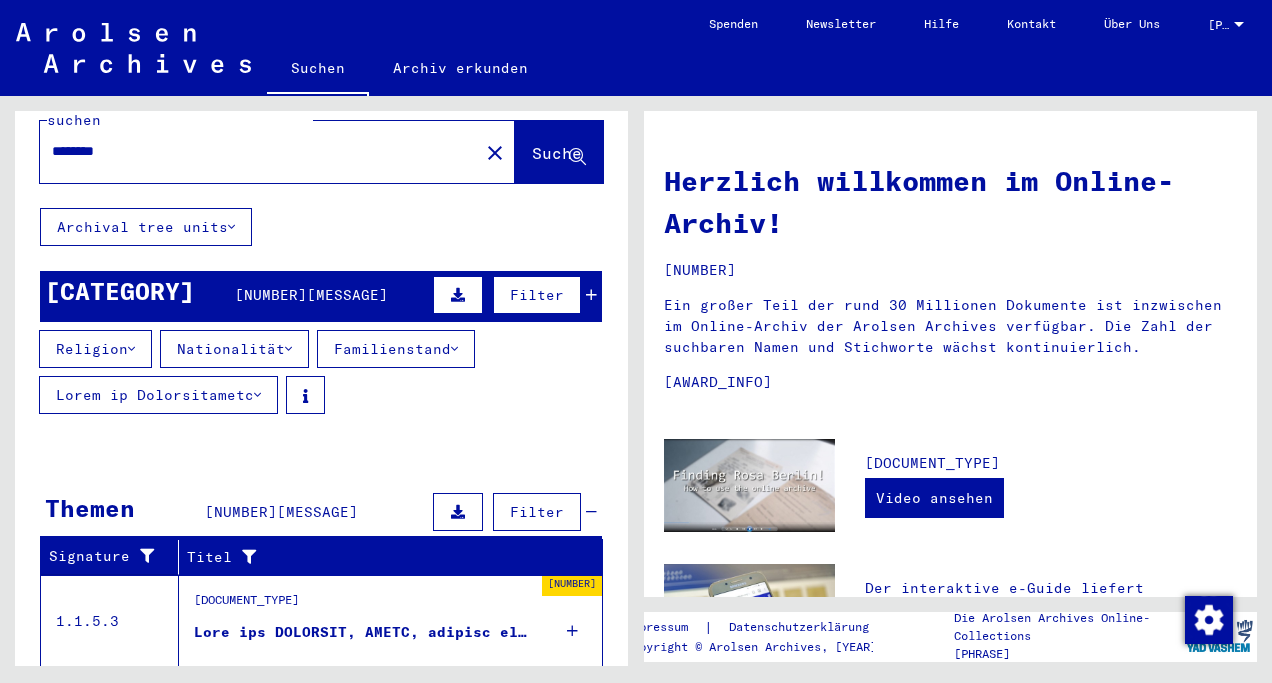 scroll, scrollTop: 0, scrollLeft: 0, axis: both 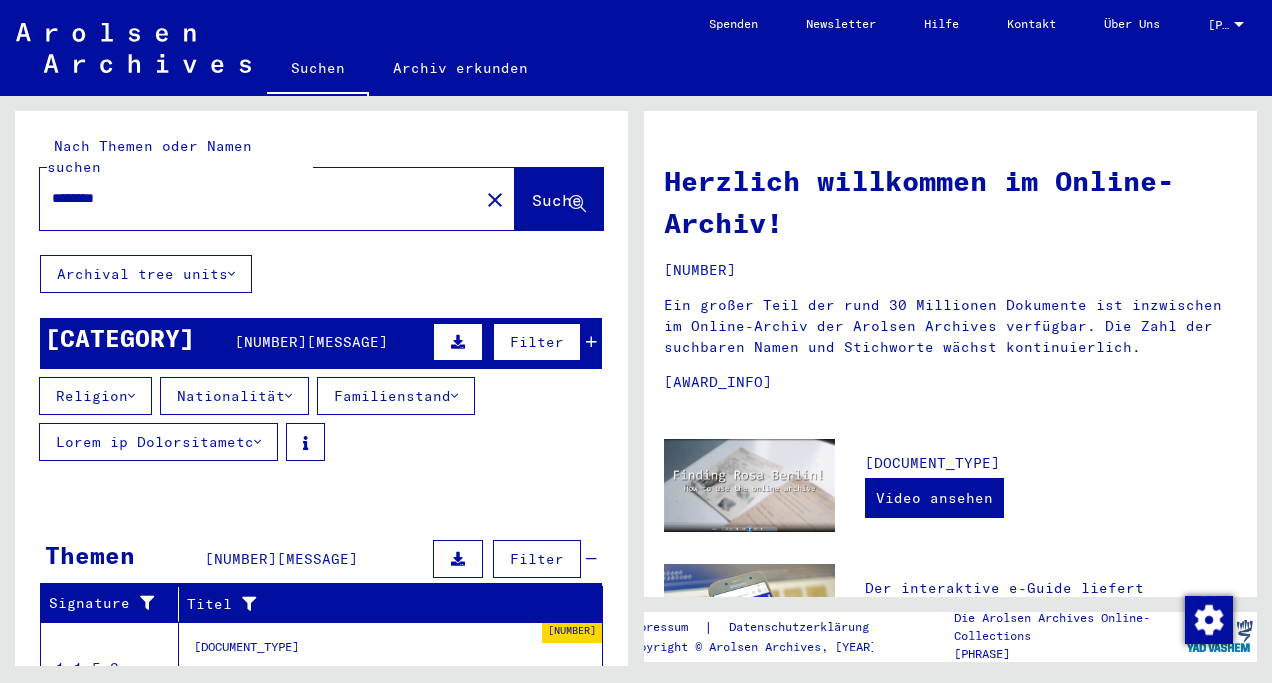 click on "********" at bounding box center (253, 198) 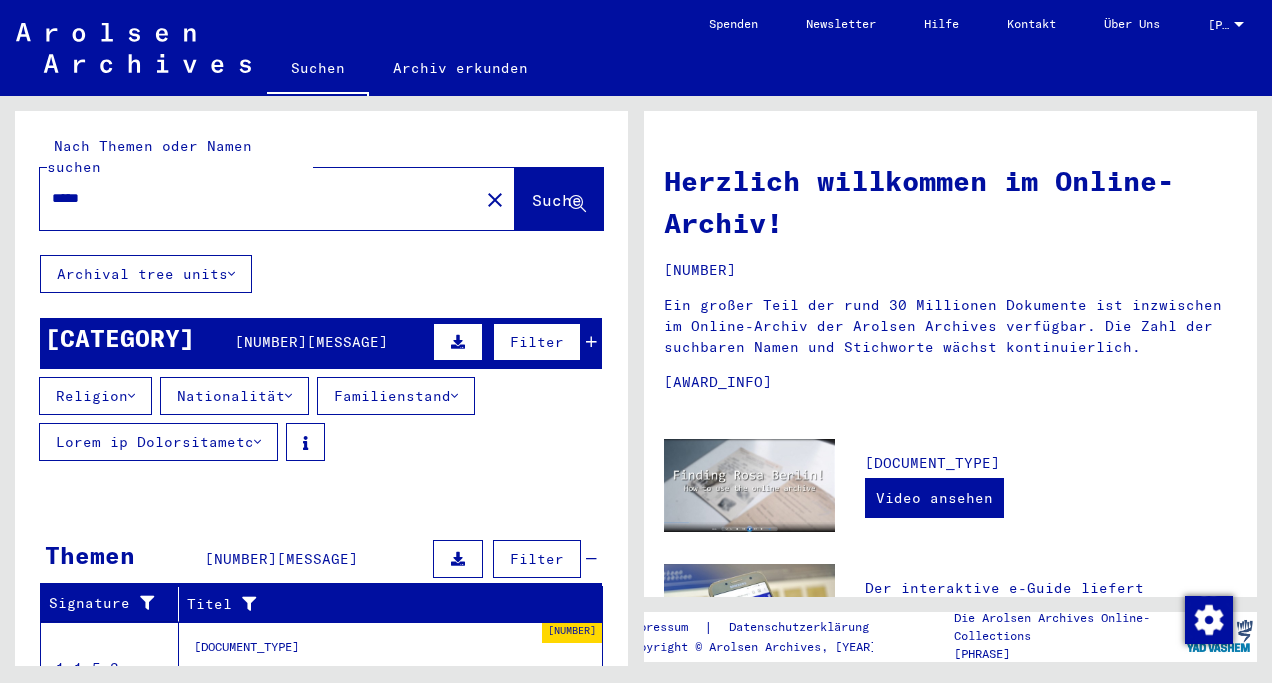 type on "****" 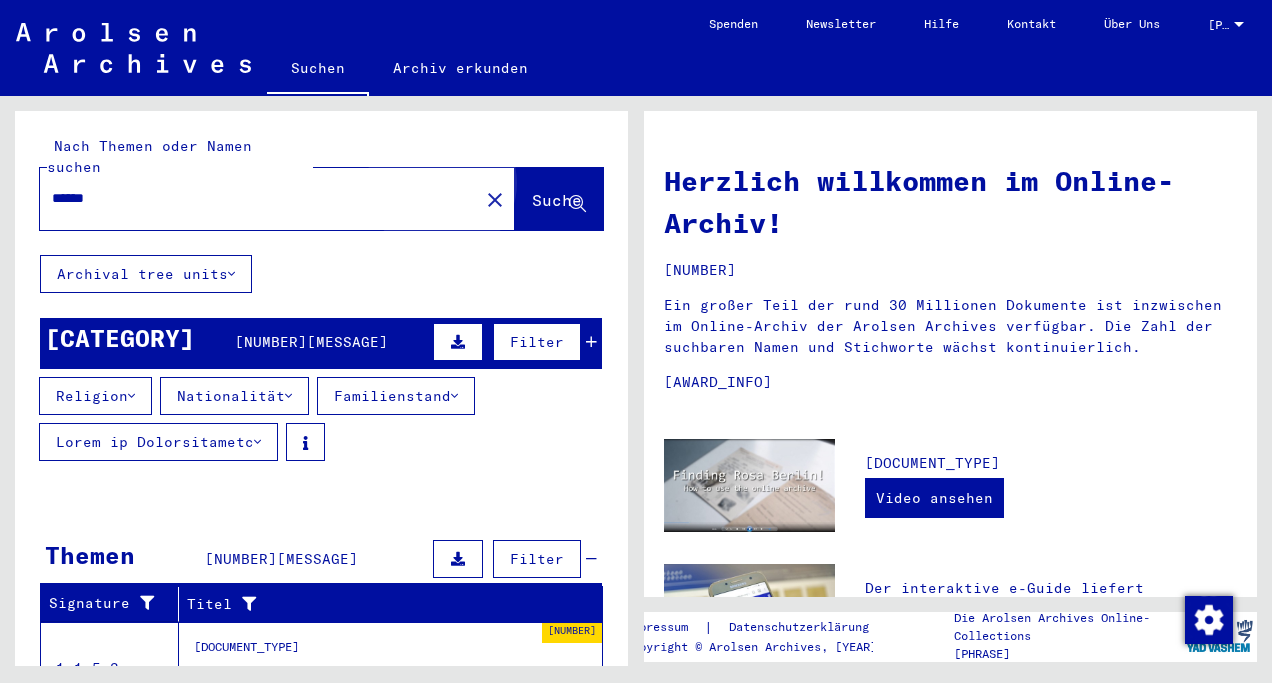 click on "Suche" at bounding box center (557, 200) 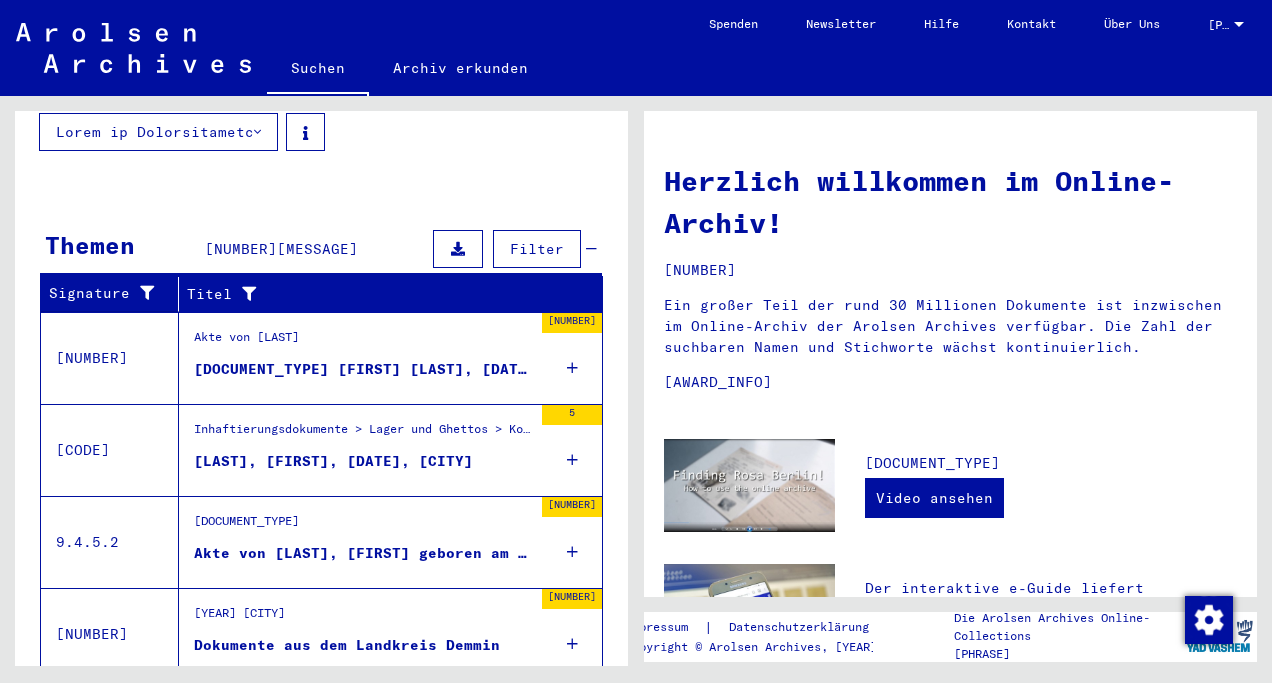 scroll, scrollTop: 312, scrollLeft: 0, axis: vertical 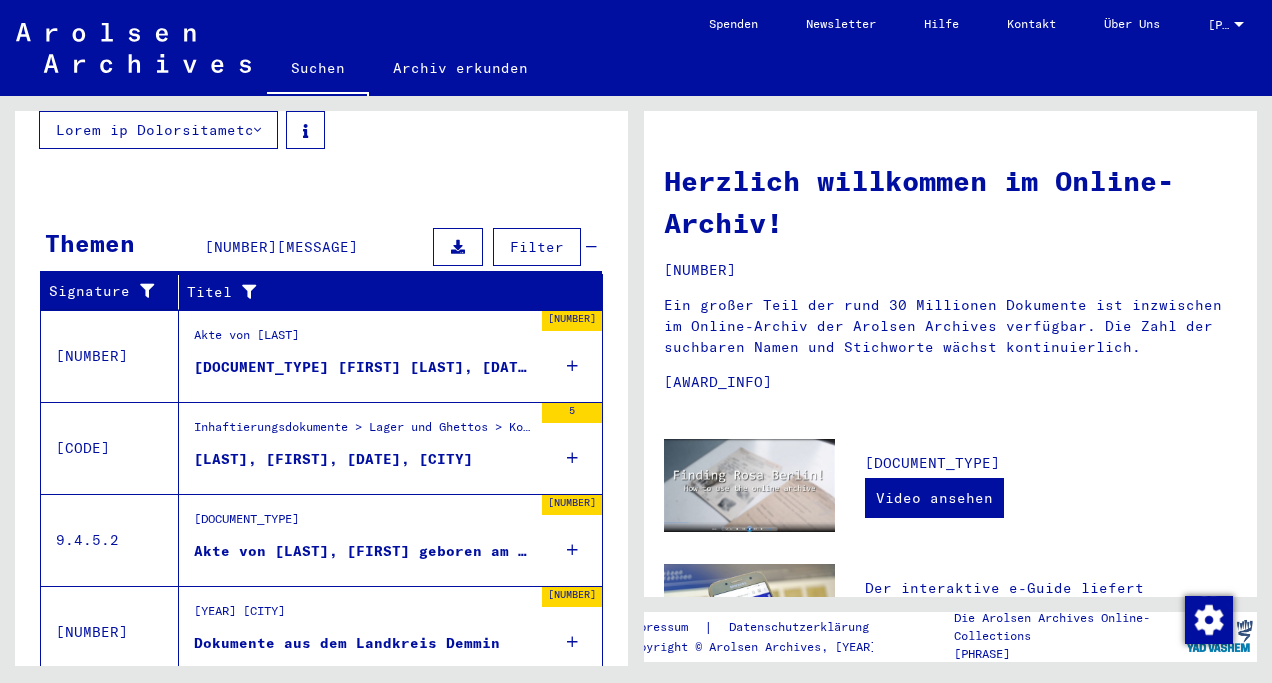 click on "[DOCUMENT_TYPE]" at bounding box center (363, 367) 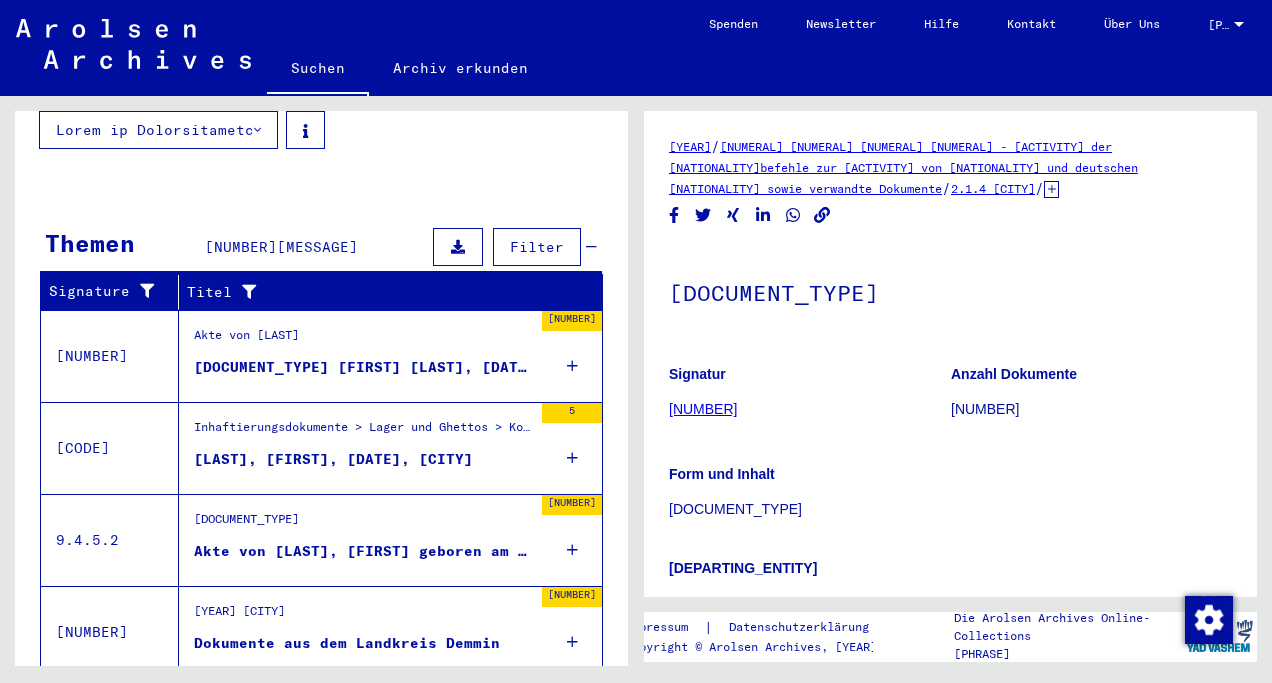 scroll, scrollTop: 456, scrollLeft: 0, axis: vertical 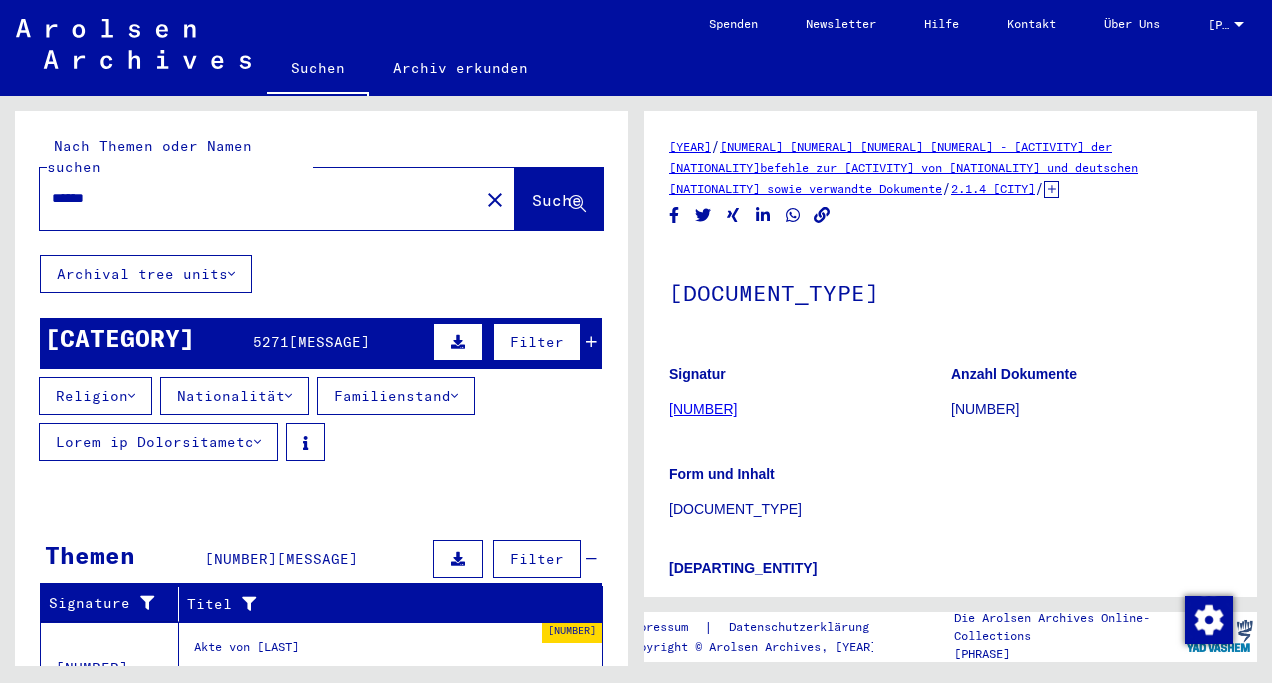 click on "[MASKED_DATA]" at bounding box center [259, 198] 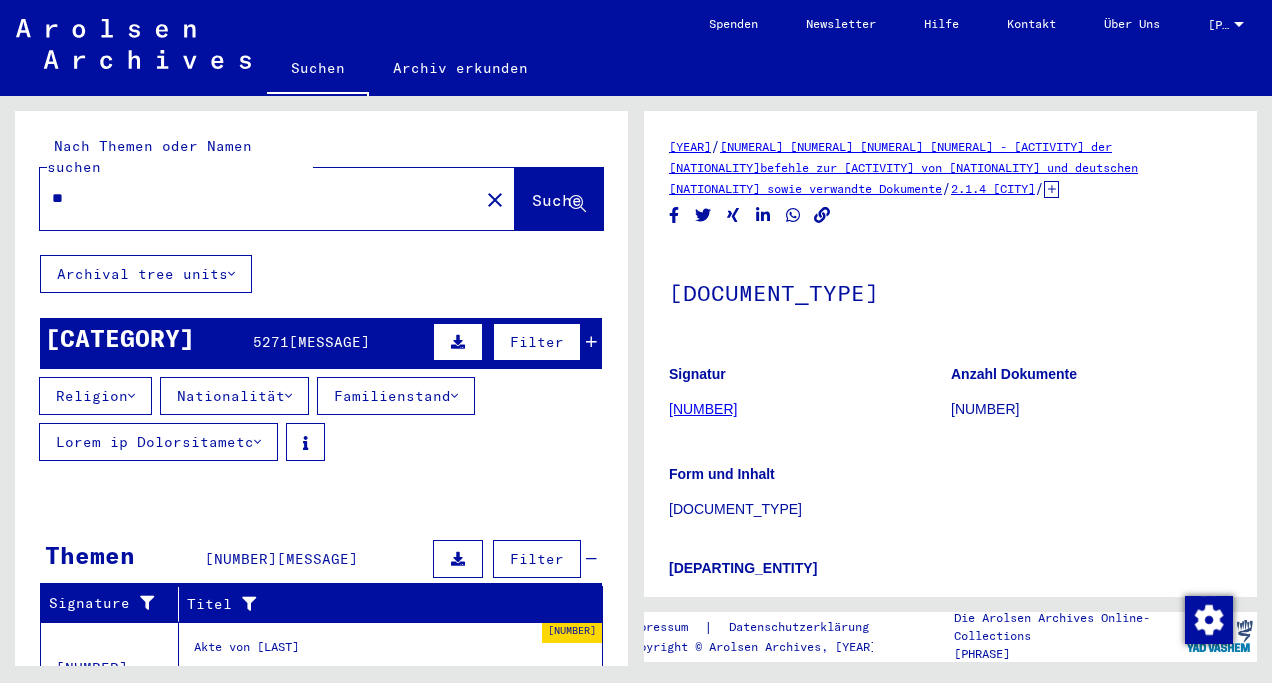 type on "*" 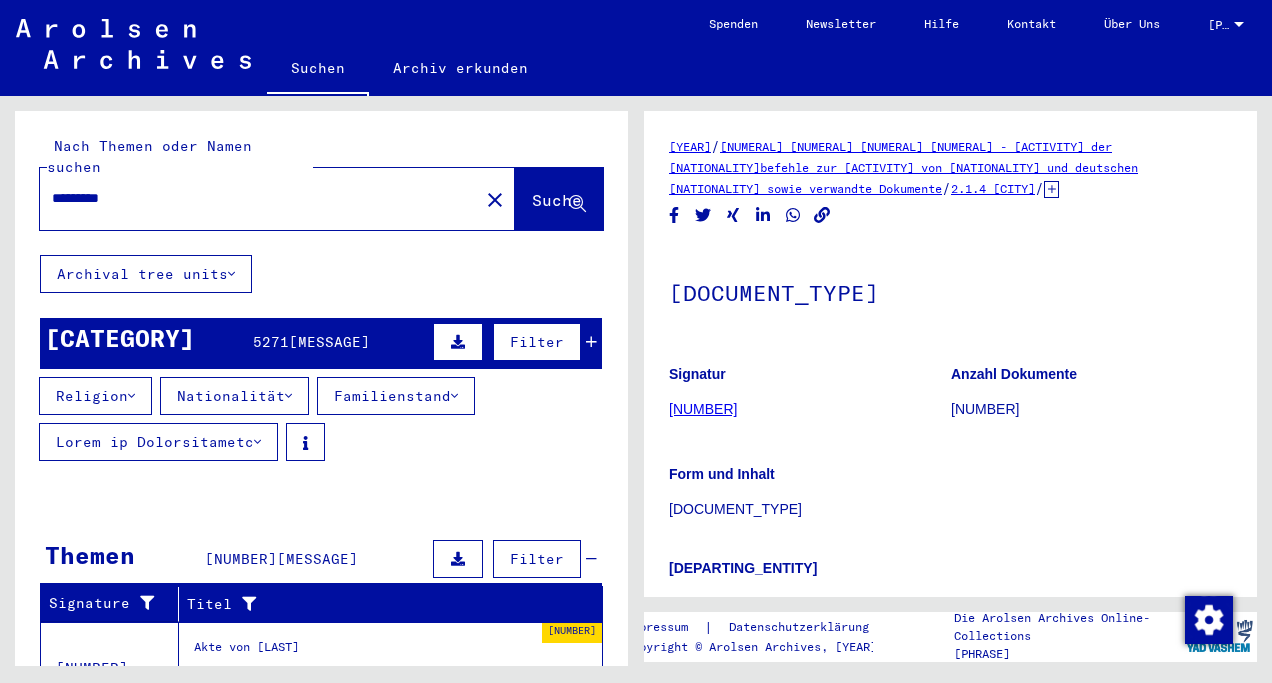 type on "*********" 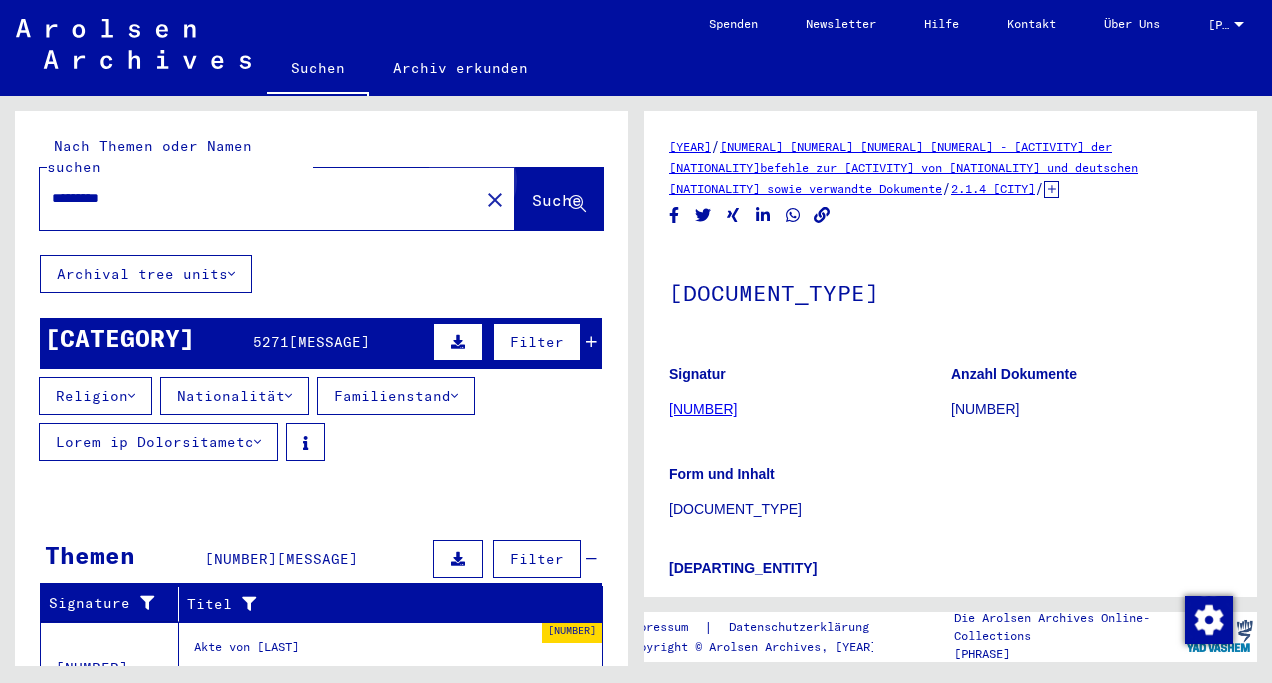 click on "Suche" at bounding box center [557, 200] 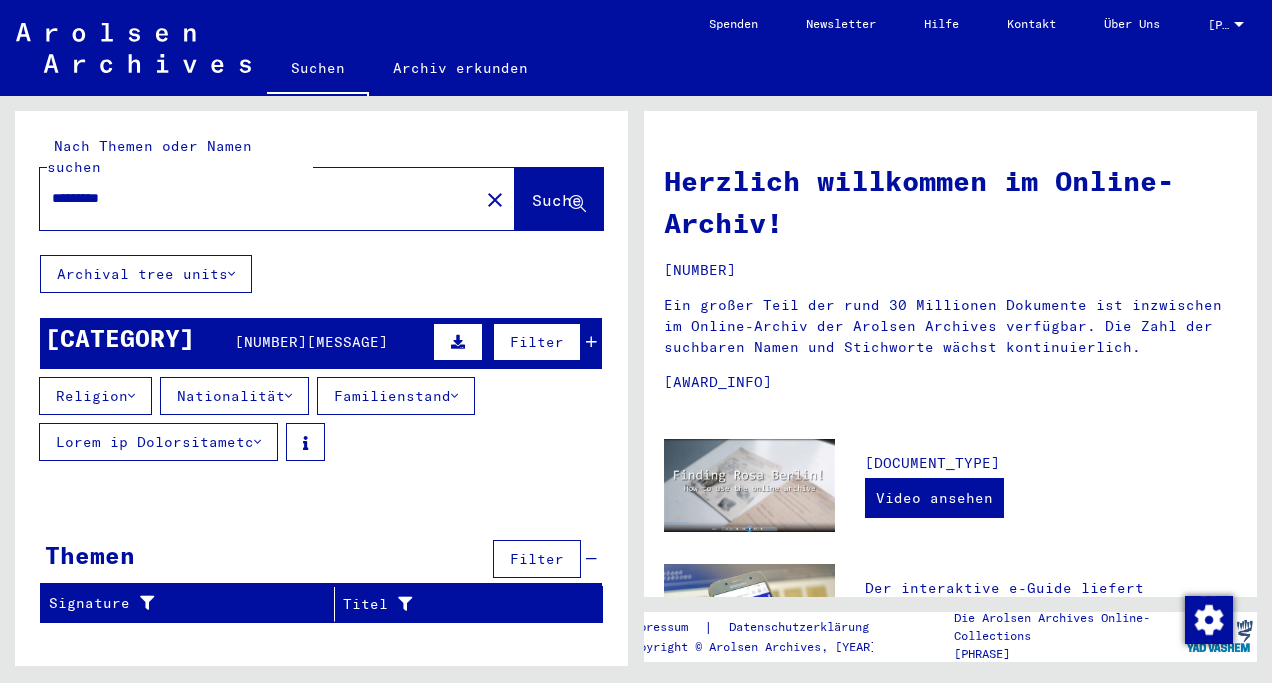 click on "[DOCUMENT_TYPE]" at bounding box center (321, 587) 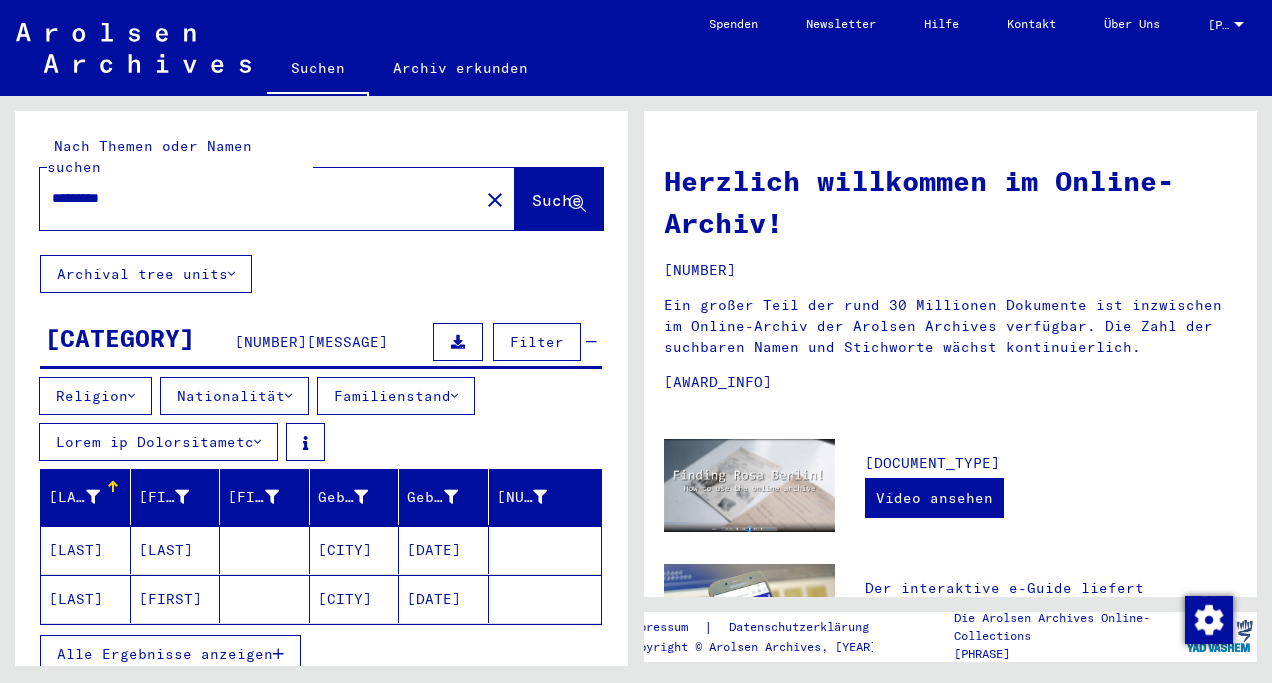 click on "*********" at bounding box center [253, 198] 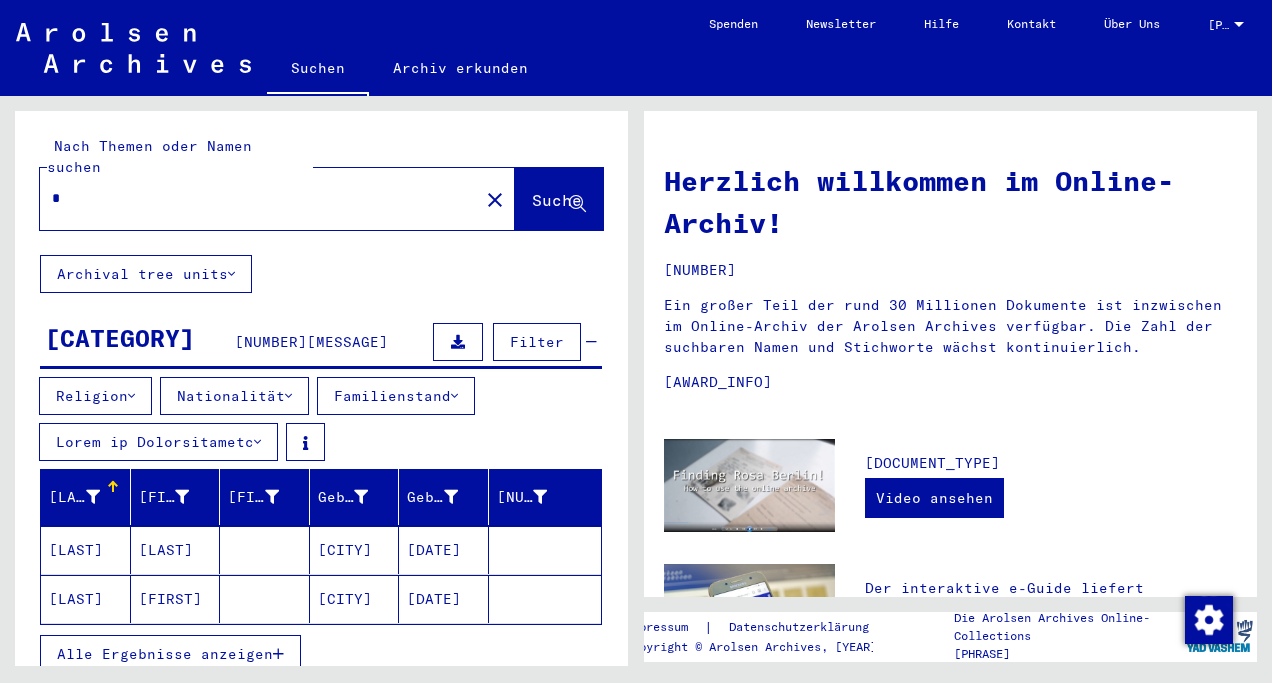 type 